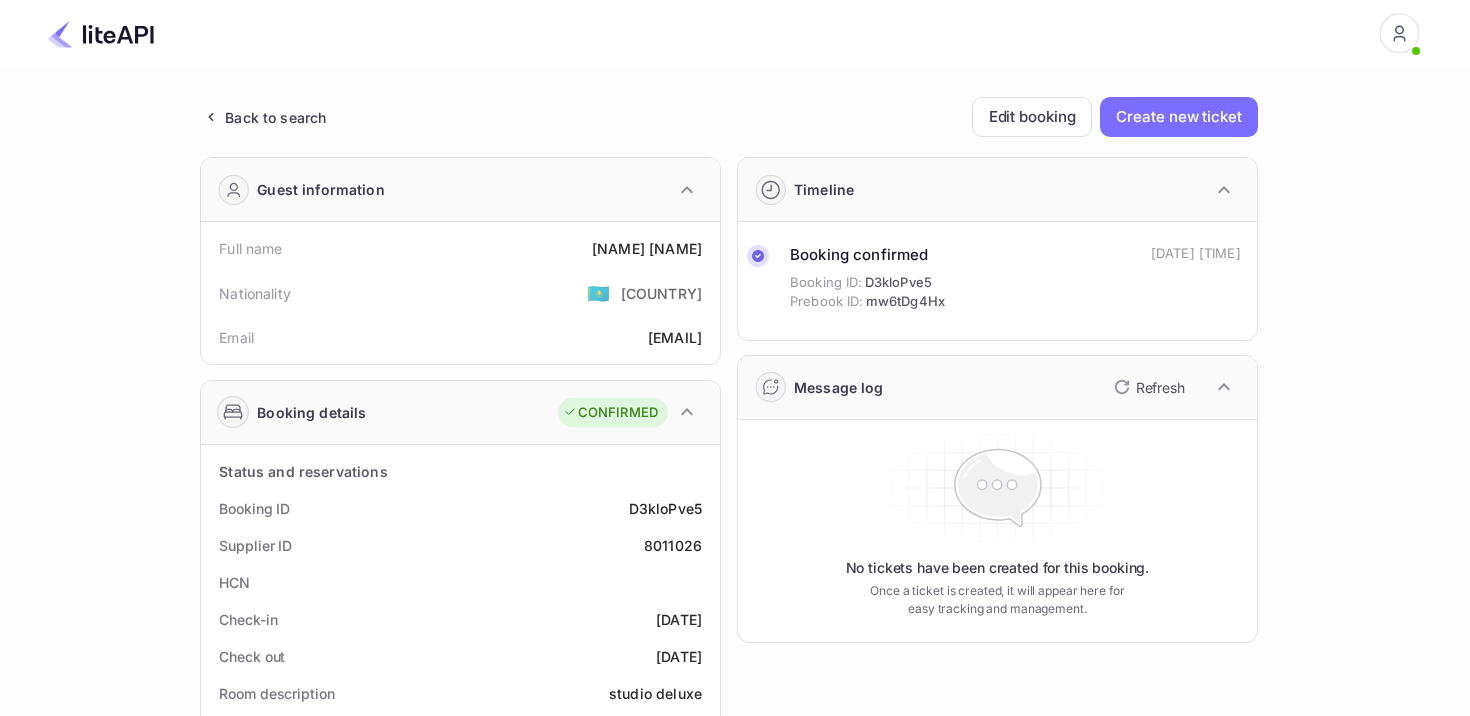 scroll, scrollTop: 0, scrollLeft: 0, axis: both 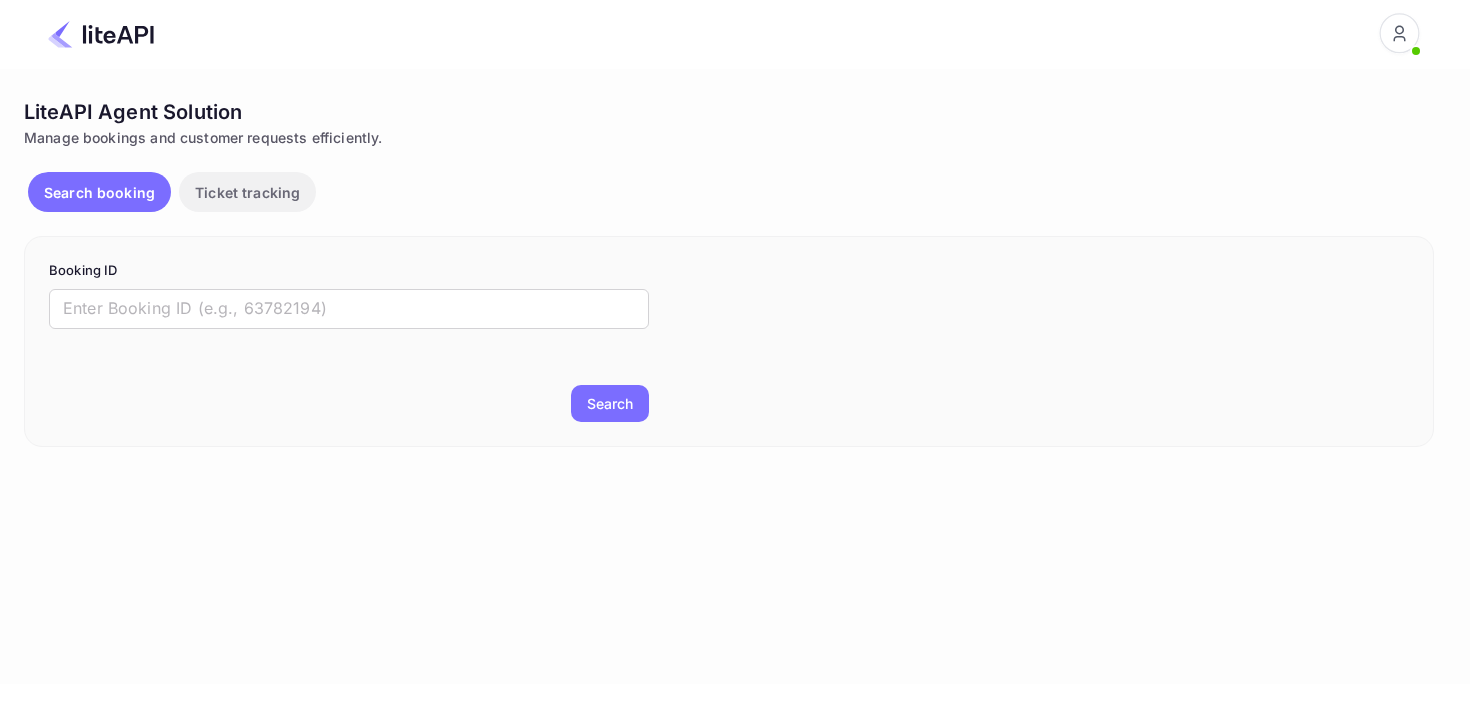 click on "Booking ID" at bounding box center [349, 271] 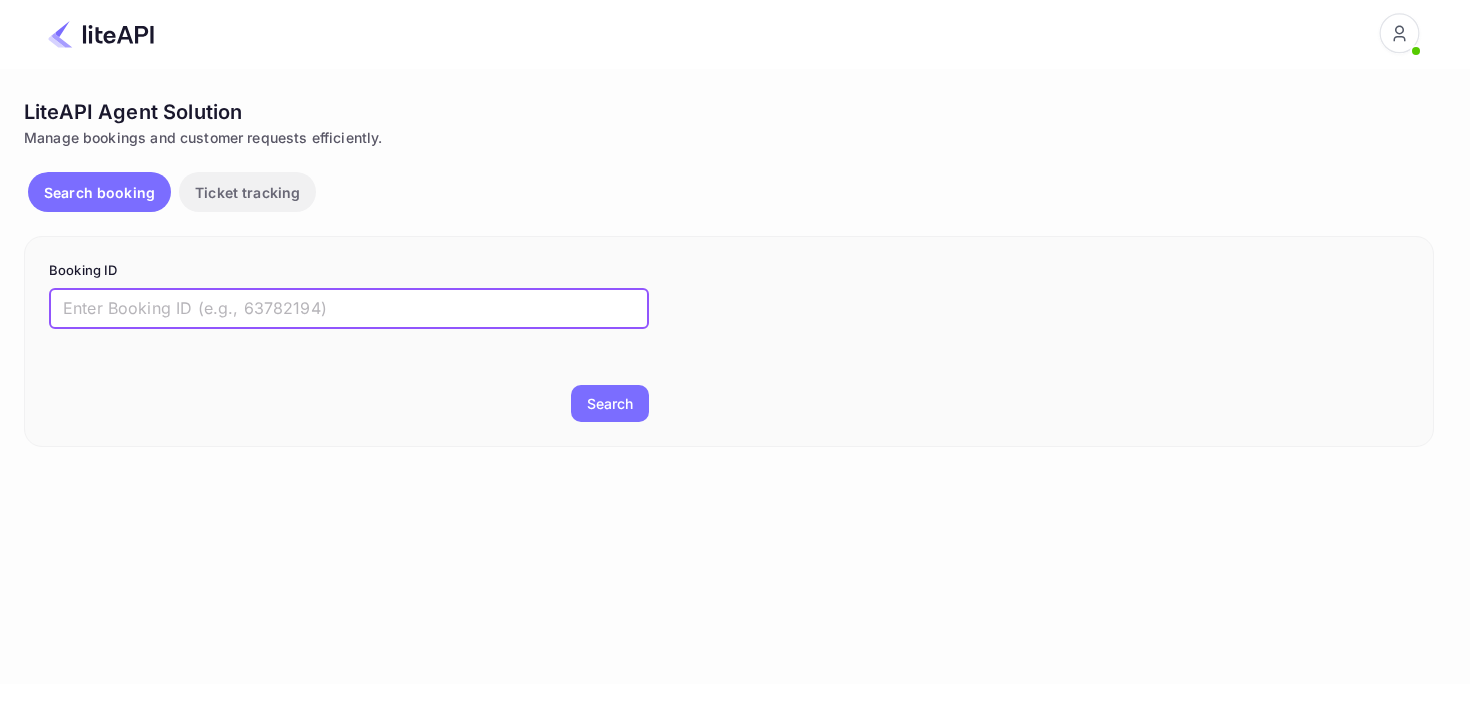 click at bounding box center (349, 309) 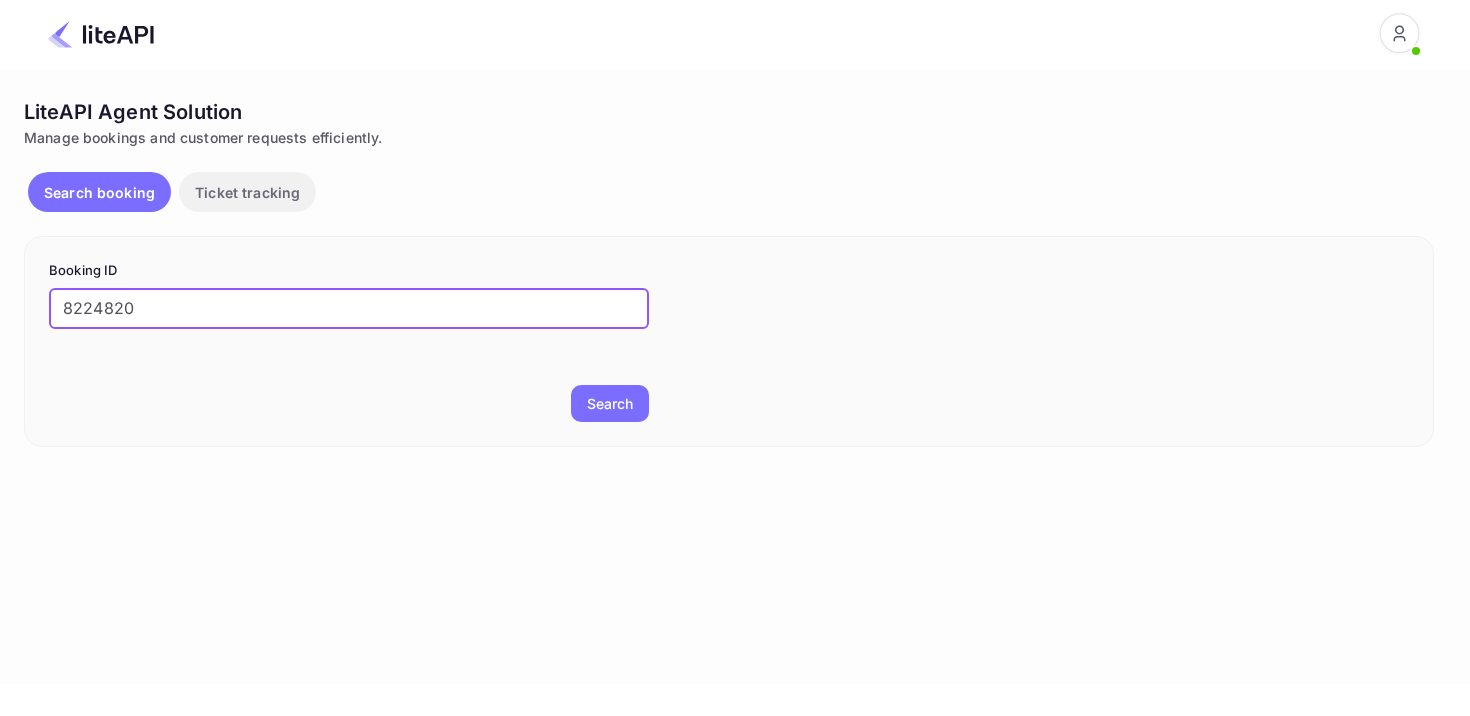 type on "8224820" 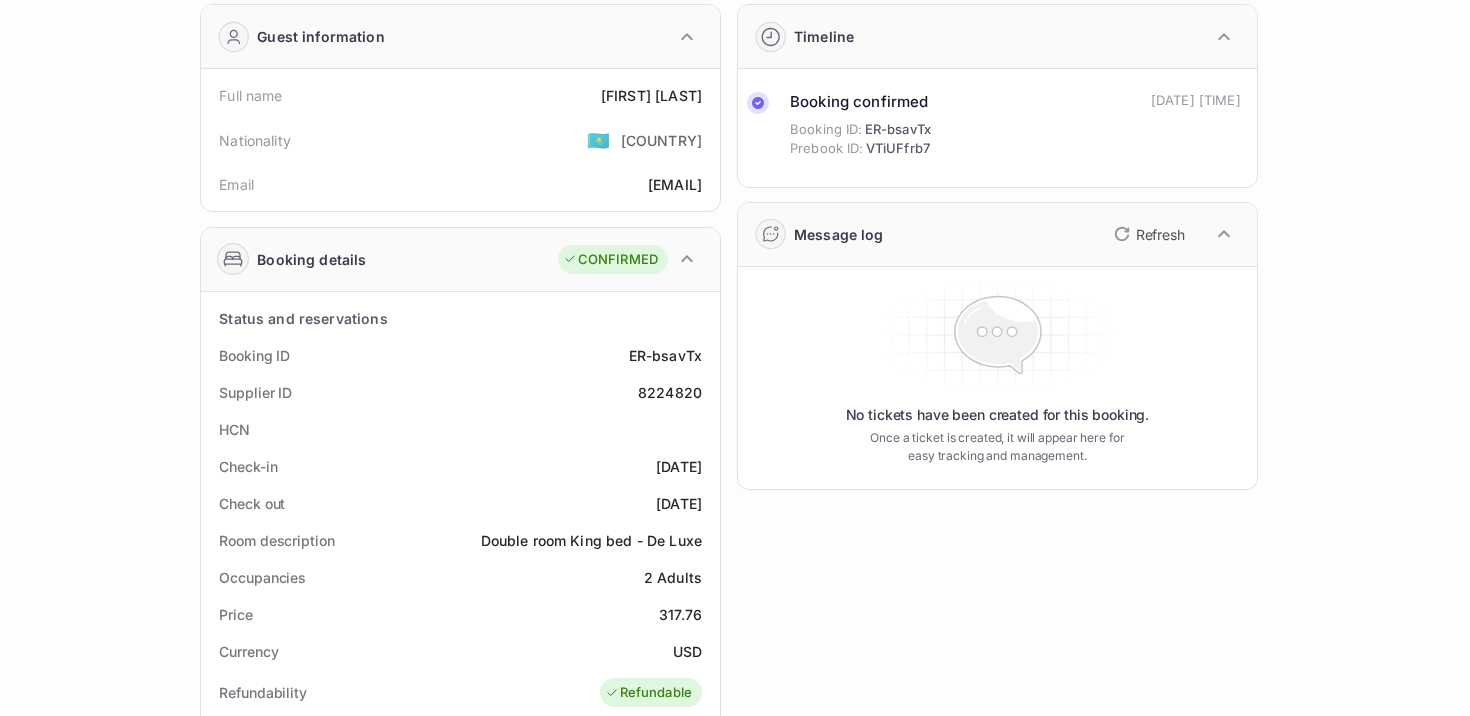 scroll, scrollTop: 0, scrollLeft: 0, axis: both 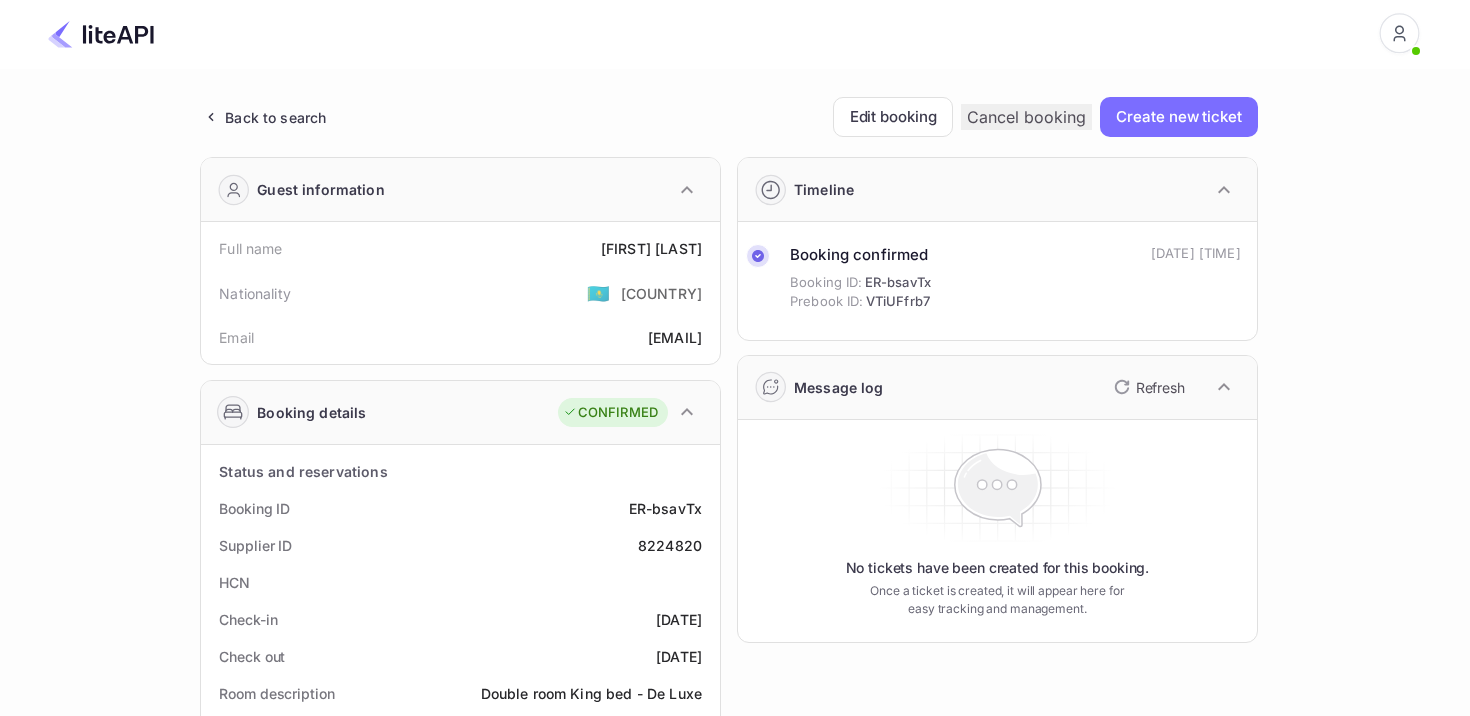 click on "Back to search" at bounding box center [275, 117] 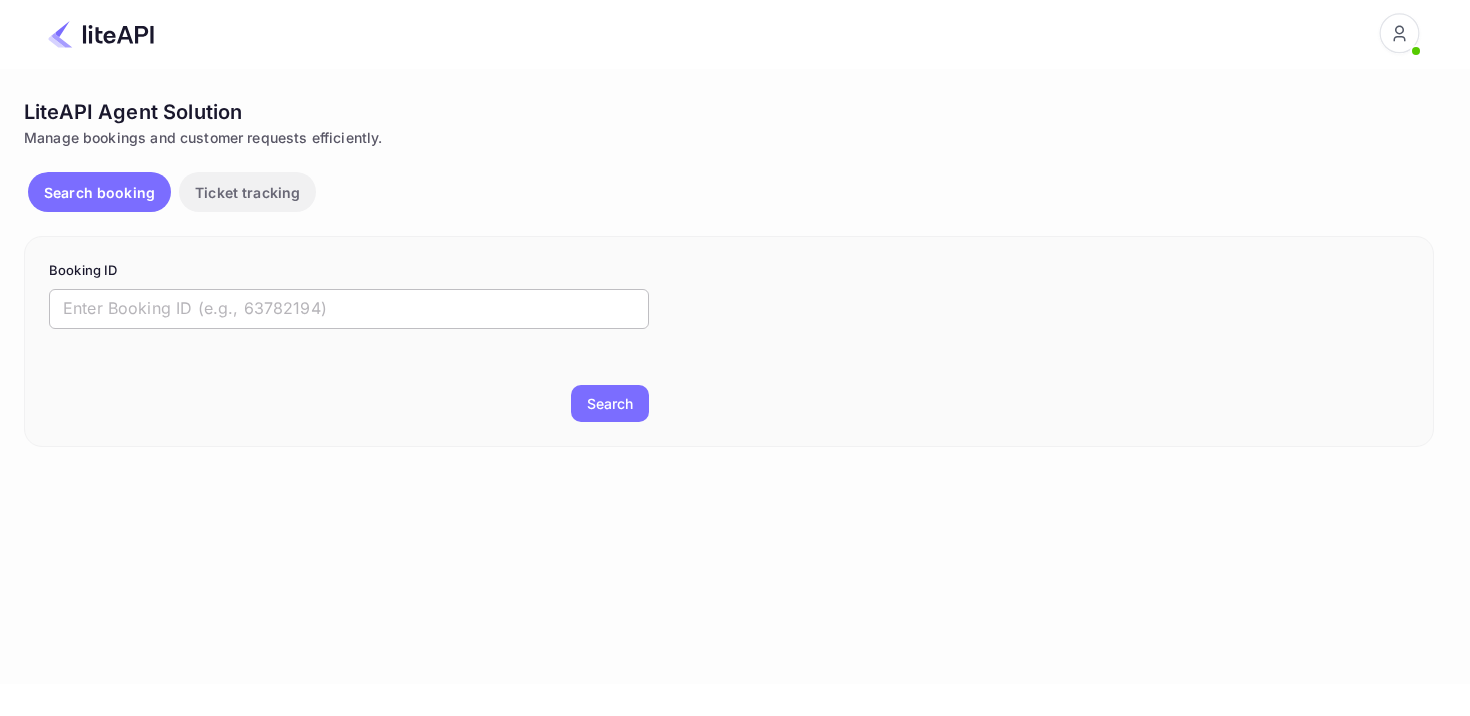 click at bounding box center (349, 309) 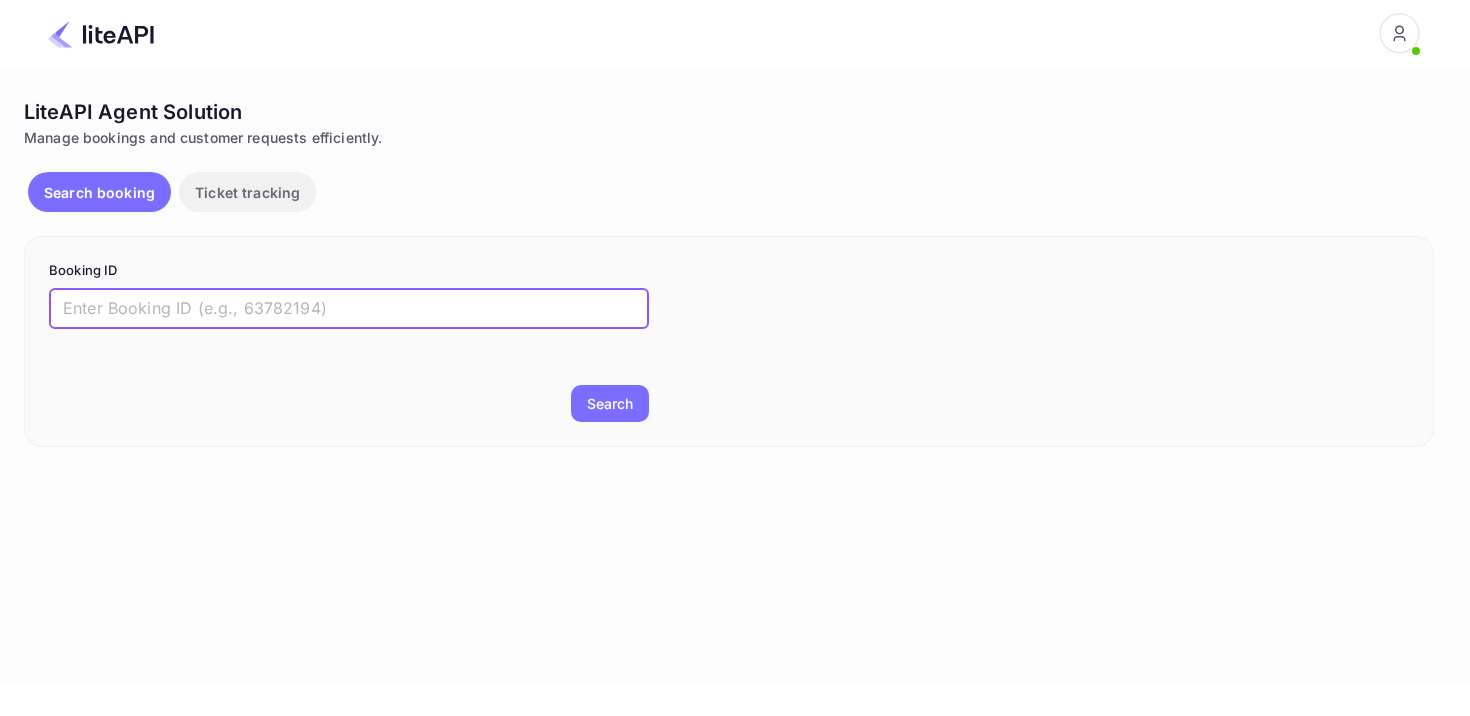 paste on "8228464" 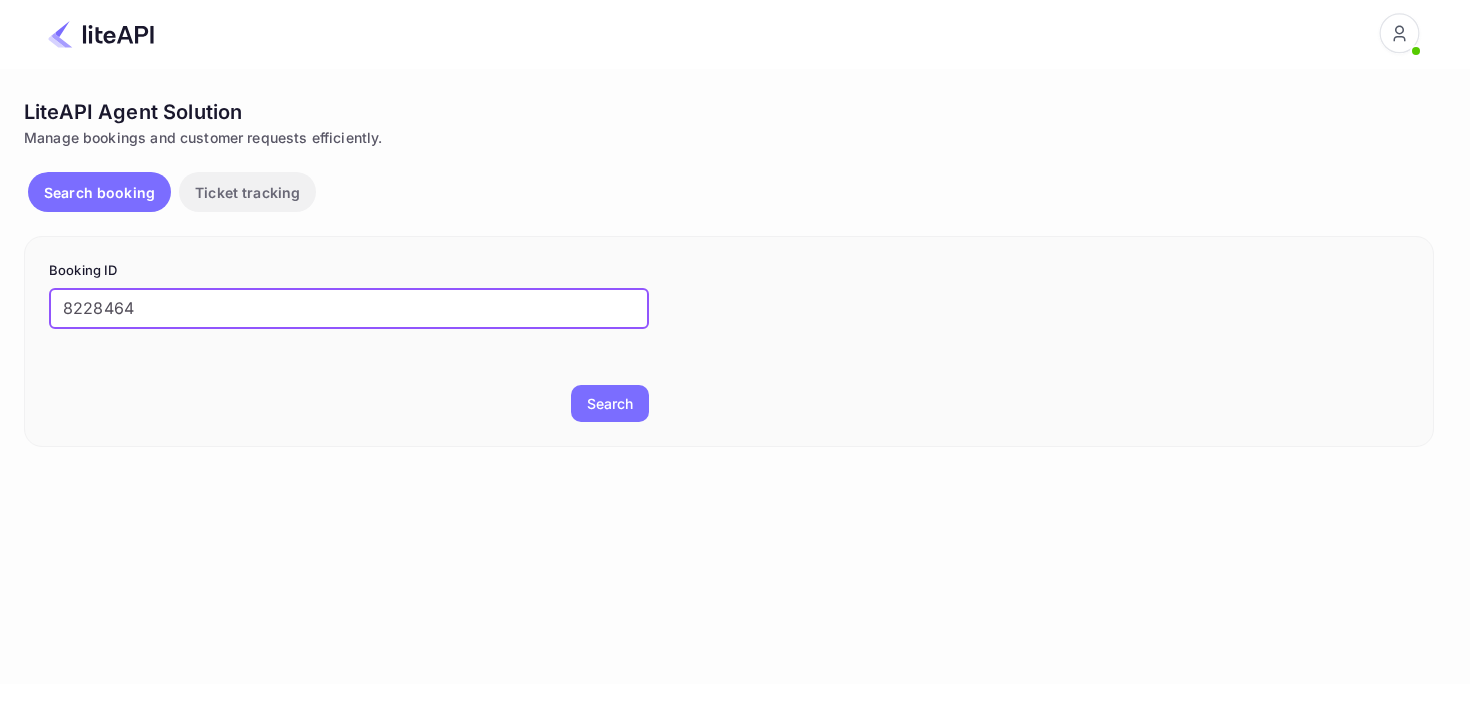 type on "8228464" 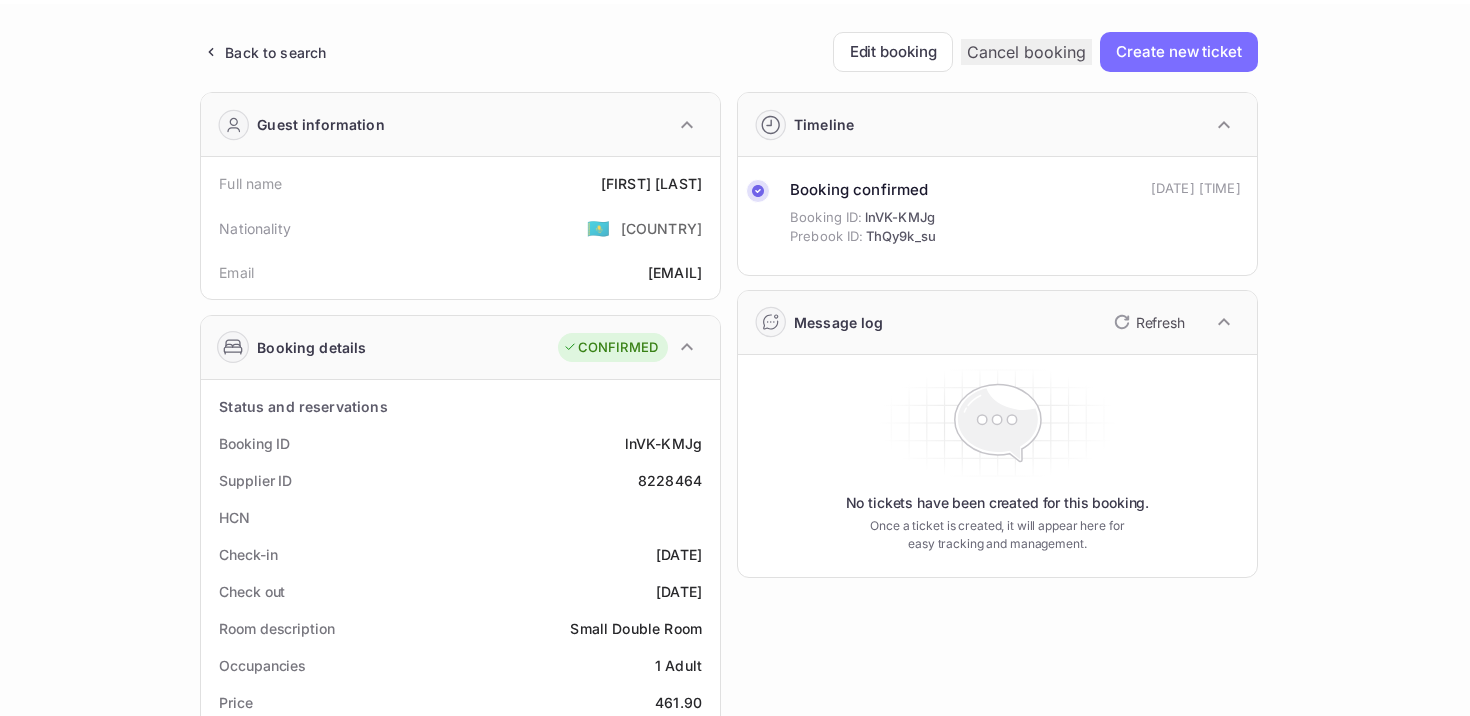 scroll, scrollTop: 70, scrollLeft: 0, axis: vertical 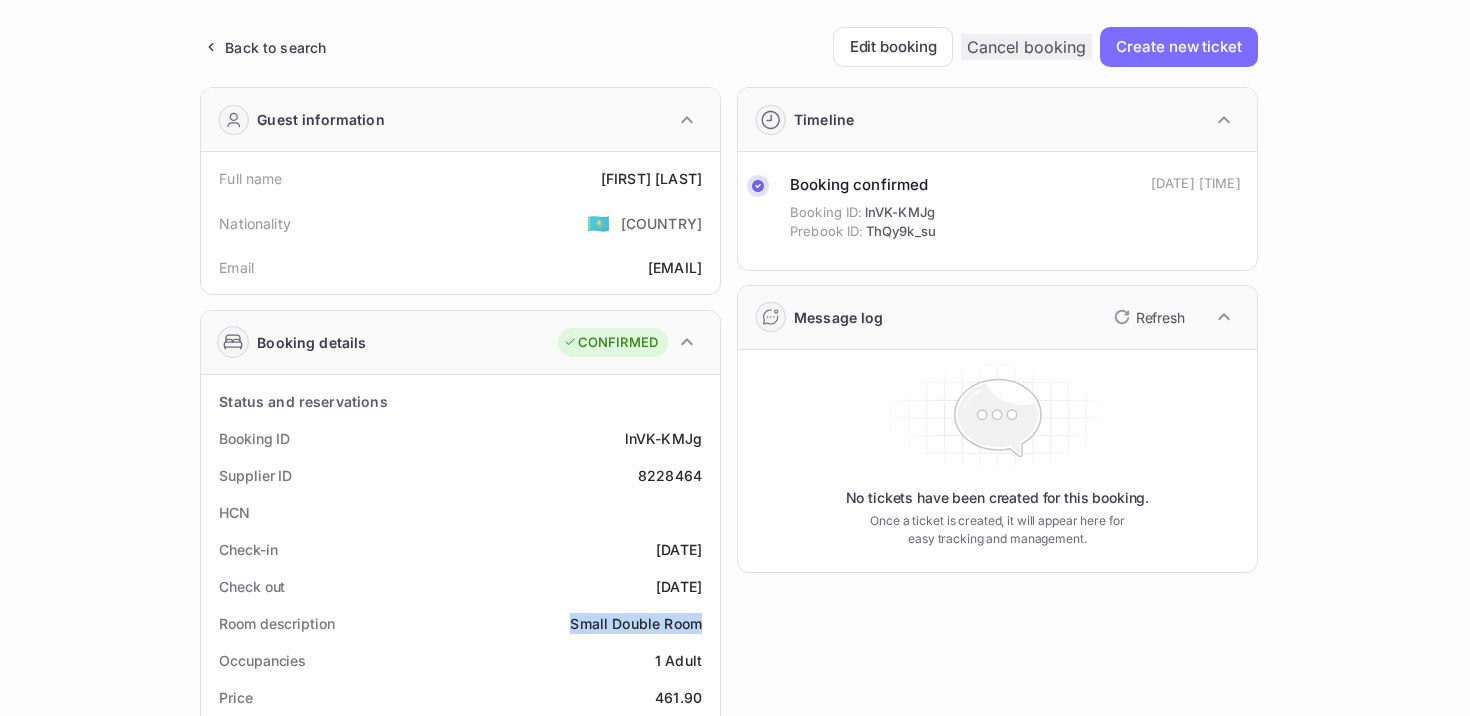 drag, startPoint x: 702, startPoint y: 621, endPoint x: 565, endPoint y: 613, distance: 137.23338 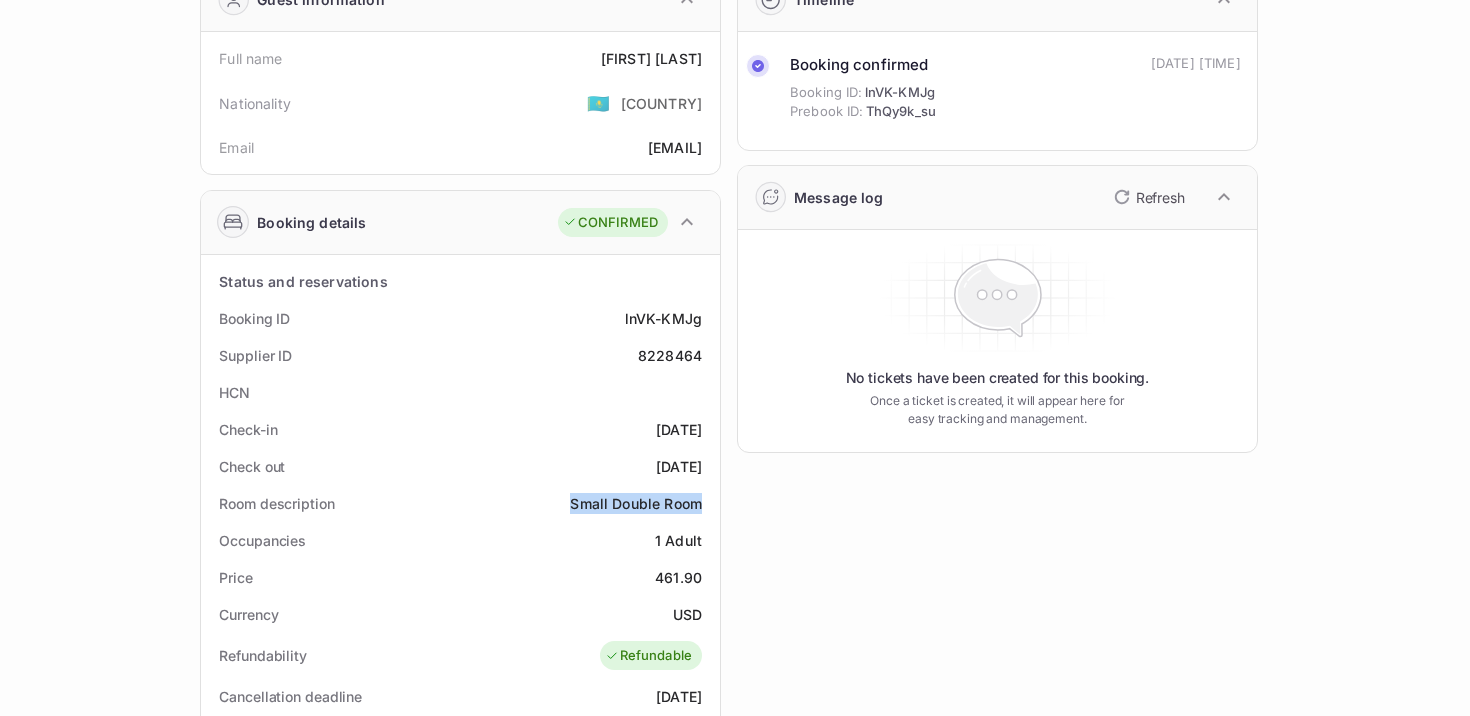 scroll, scrollTop: 196, scrollLeft: 0, axis: vertical 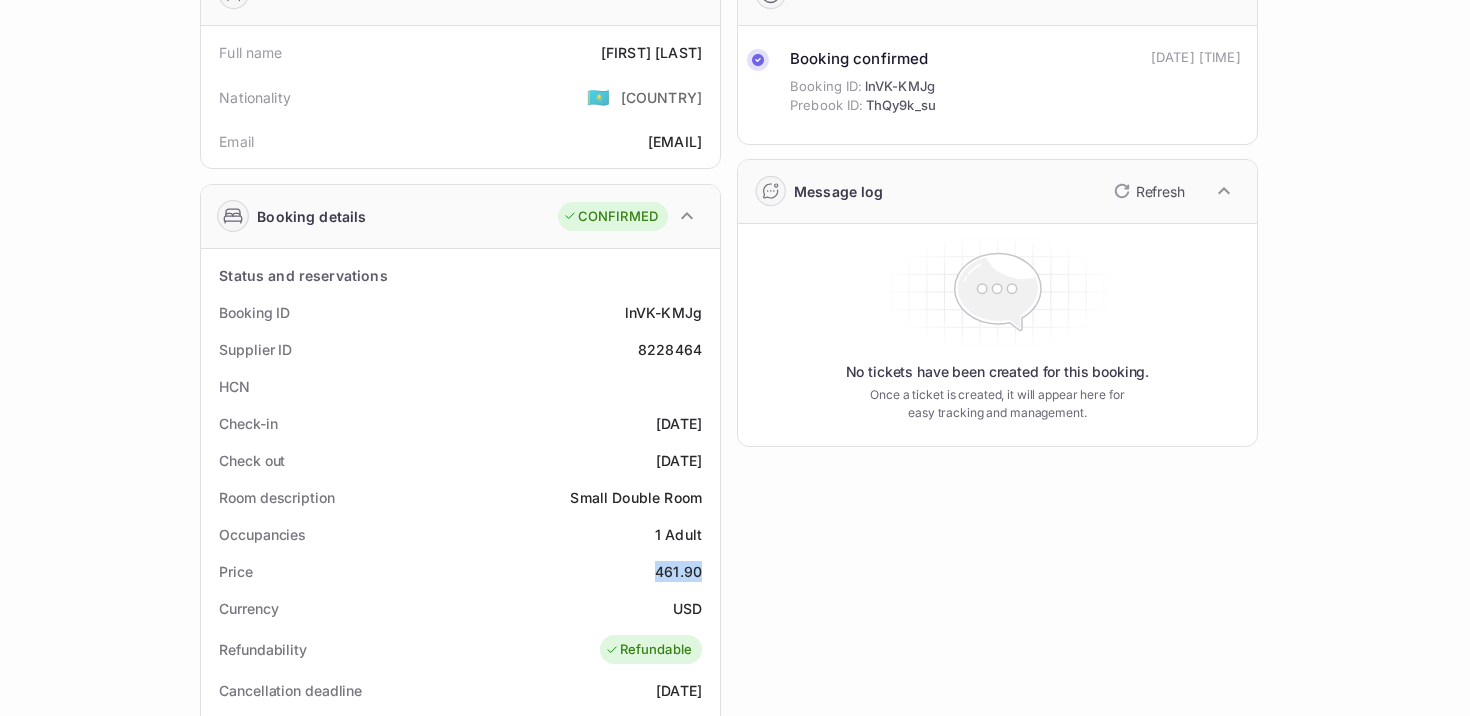 drag, startPoint x: 701, startPoint y: 575, endPoint x: 647, endPoint y: 575, distance: 54 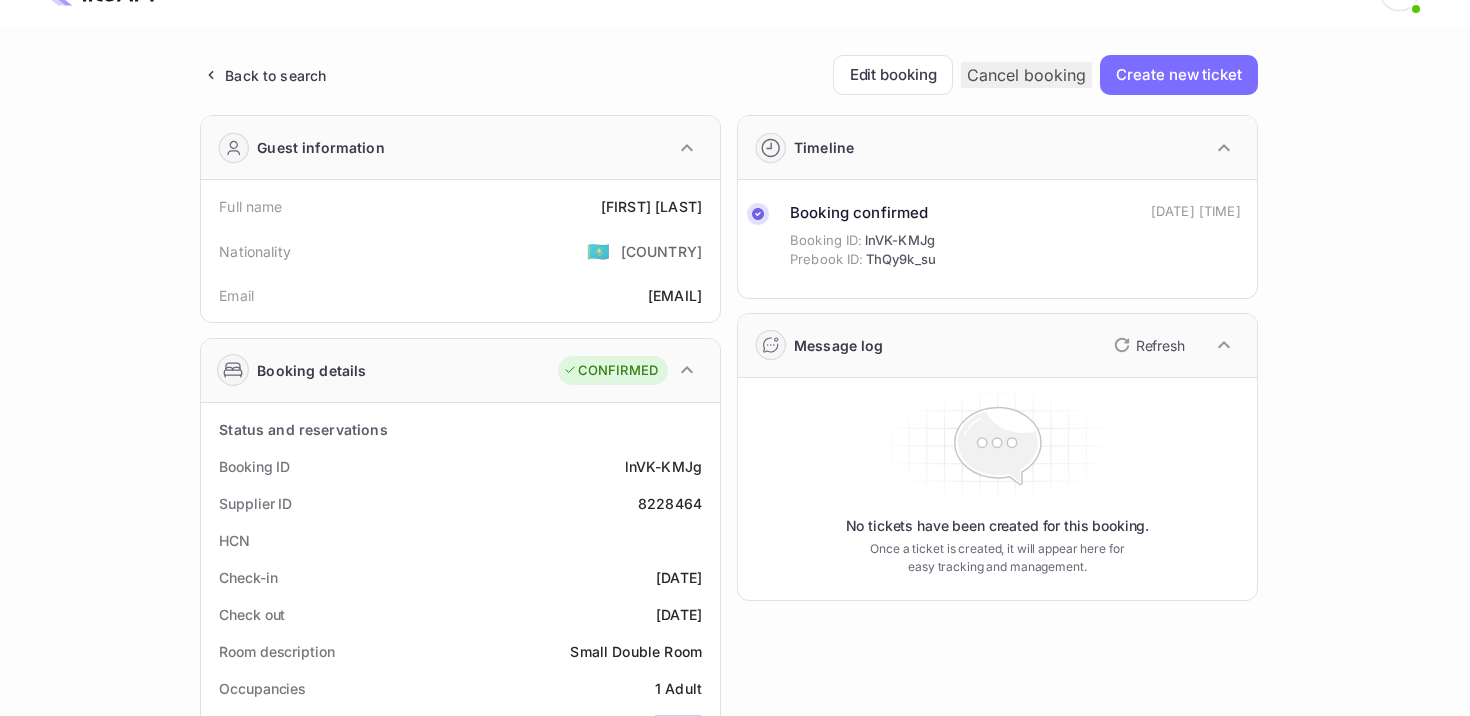scroll, scrollTop: 0, scrollLeft: 0, axis: both 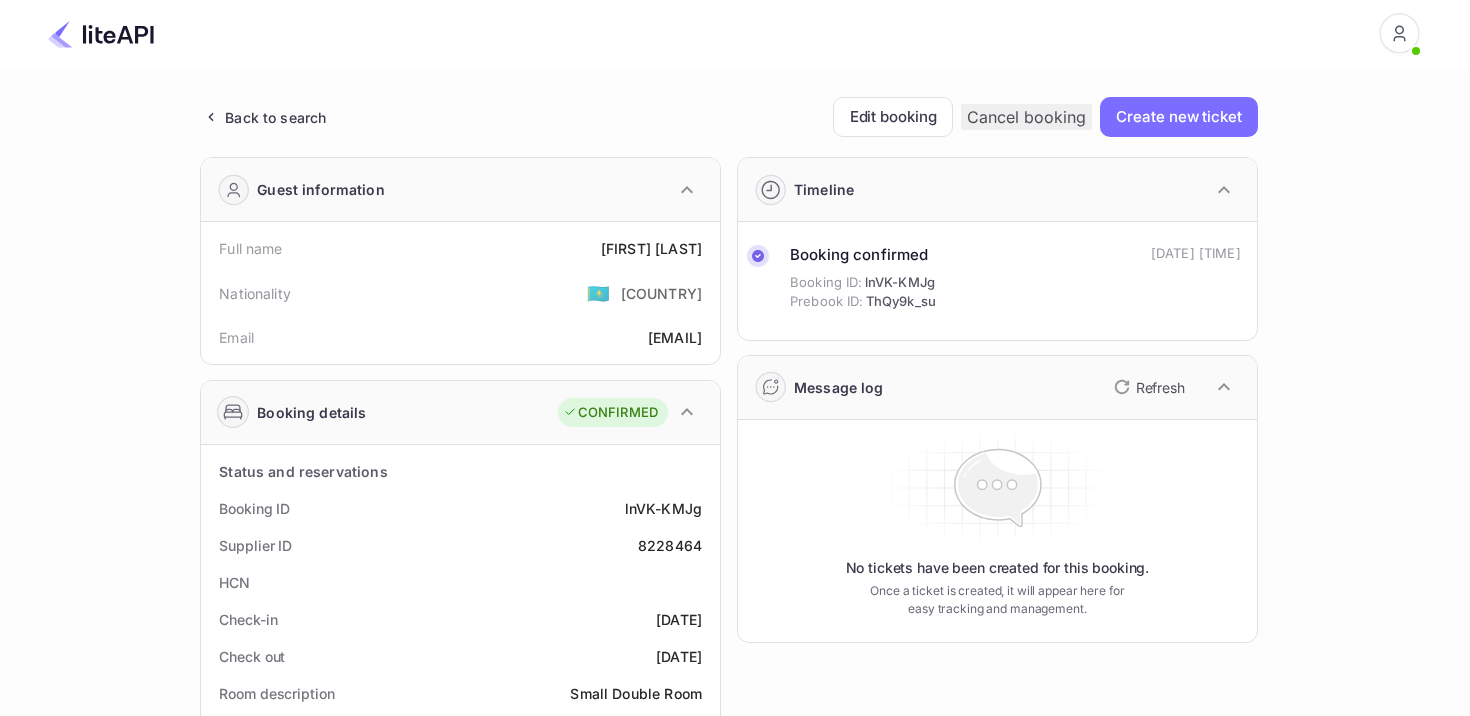 click on "Back to search" at bounding box center [263, 117] 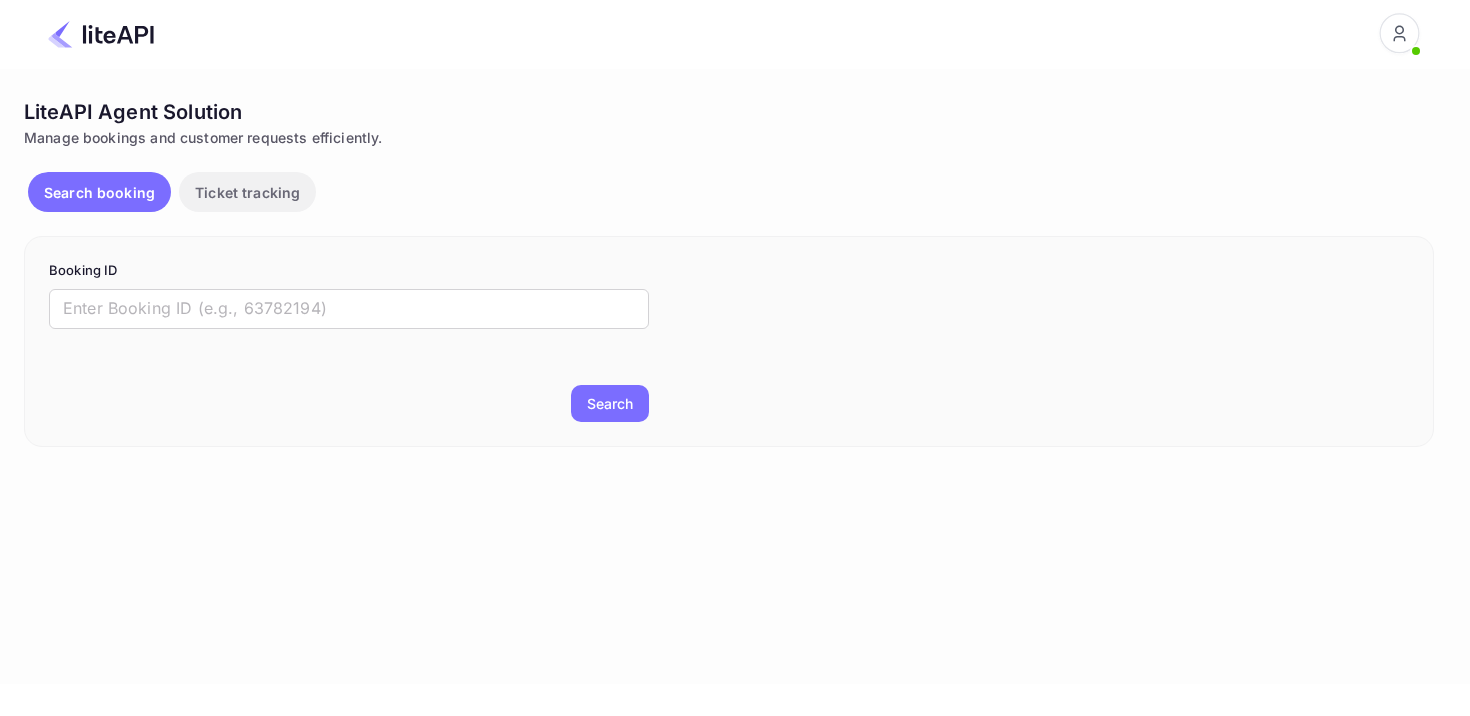 click on "Booking ID ​" at bounding box center [349, 295] 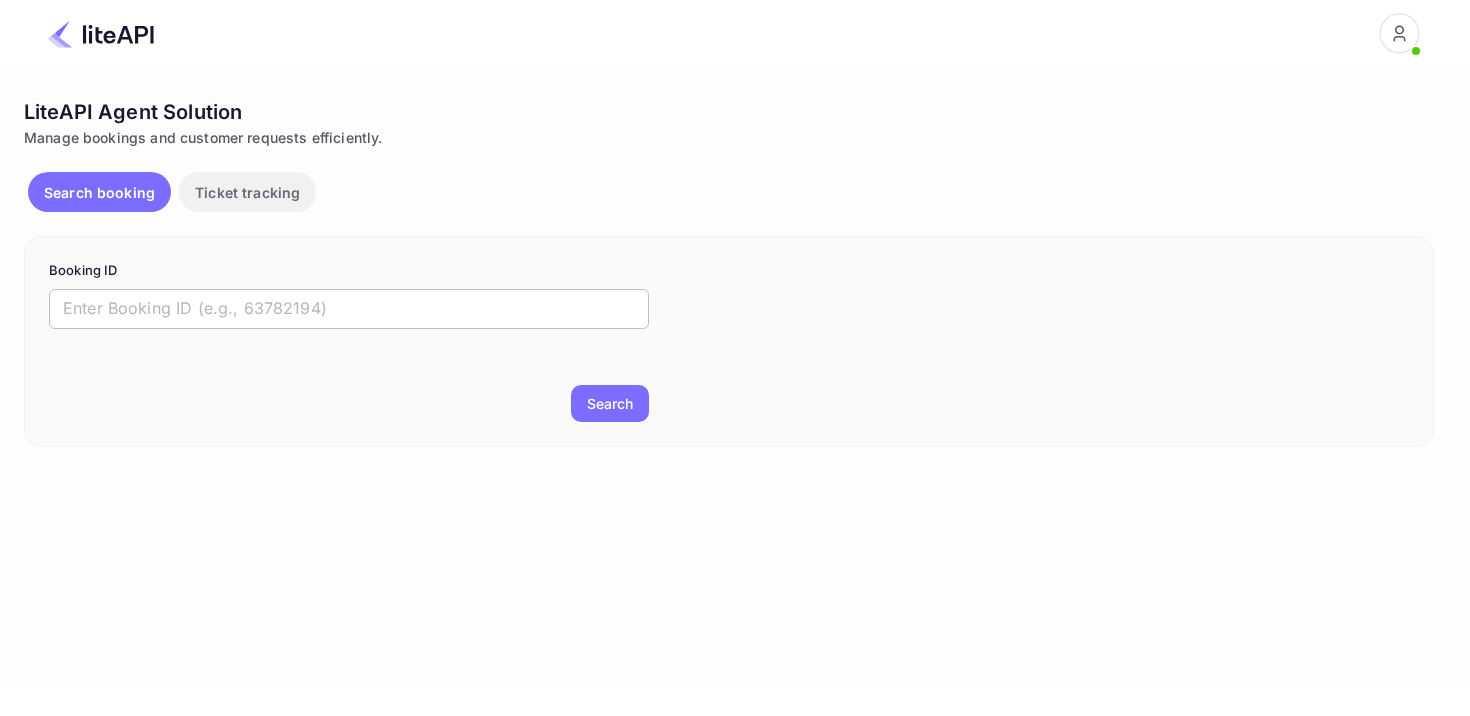 click at bounding box center (349, 309) 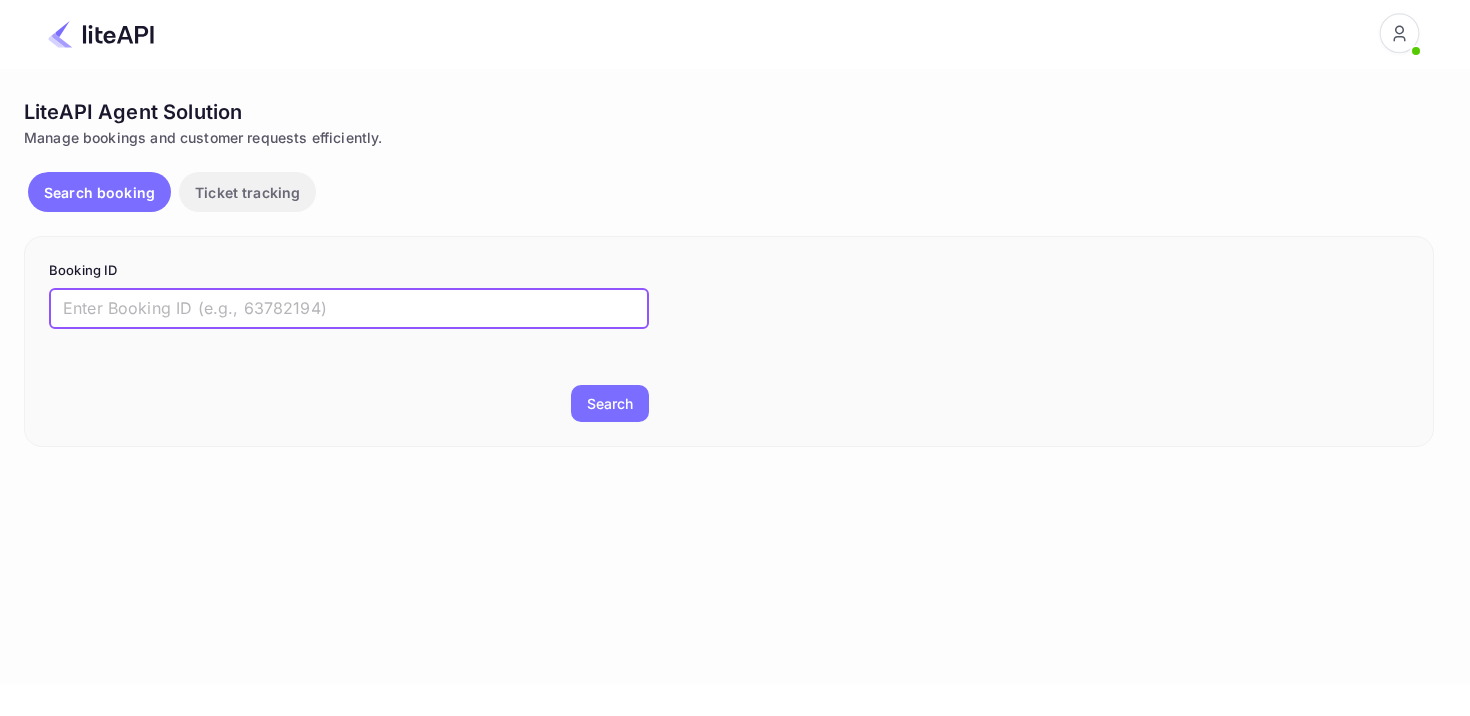 paste on "8230881" 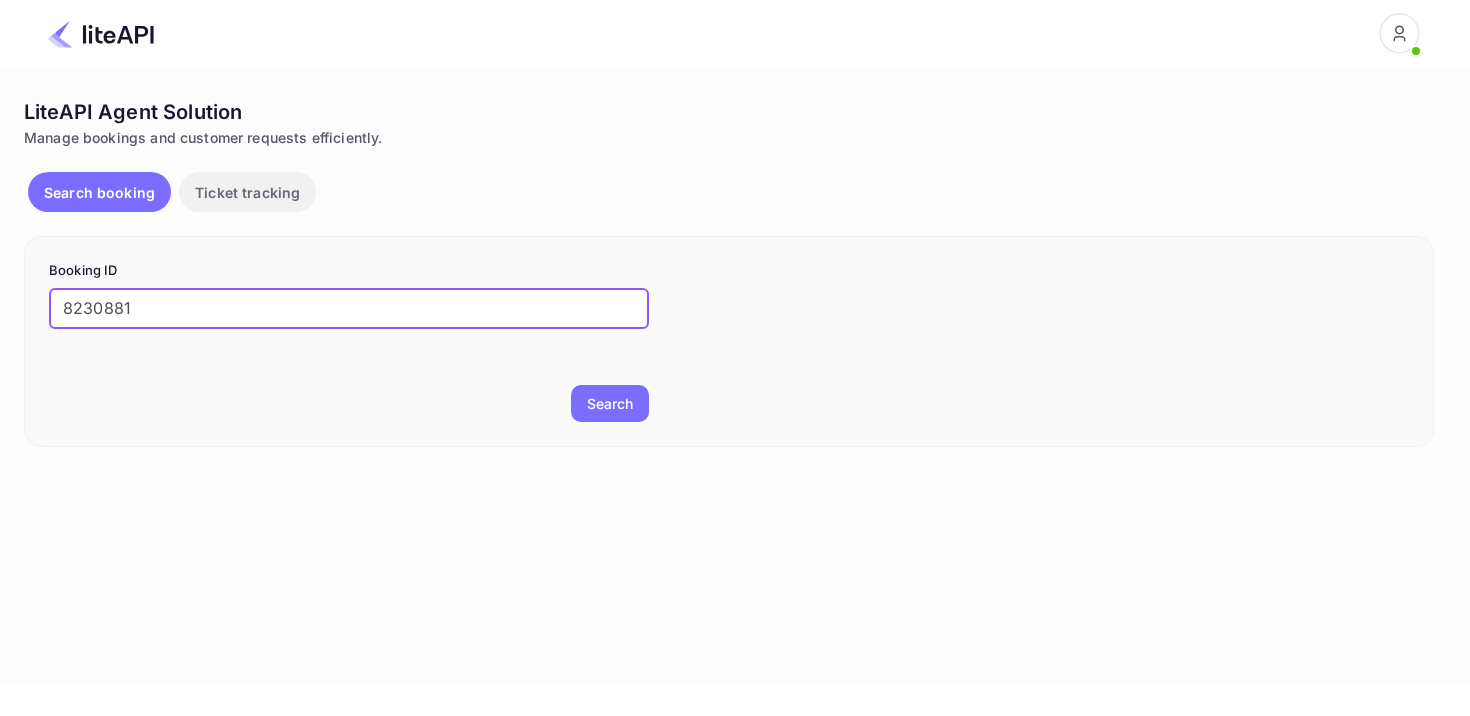 type on "8230881" 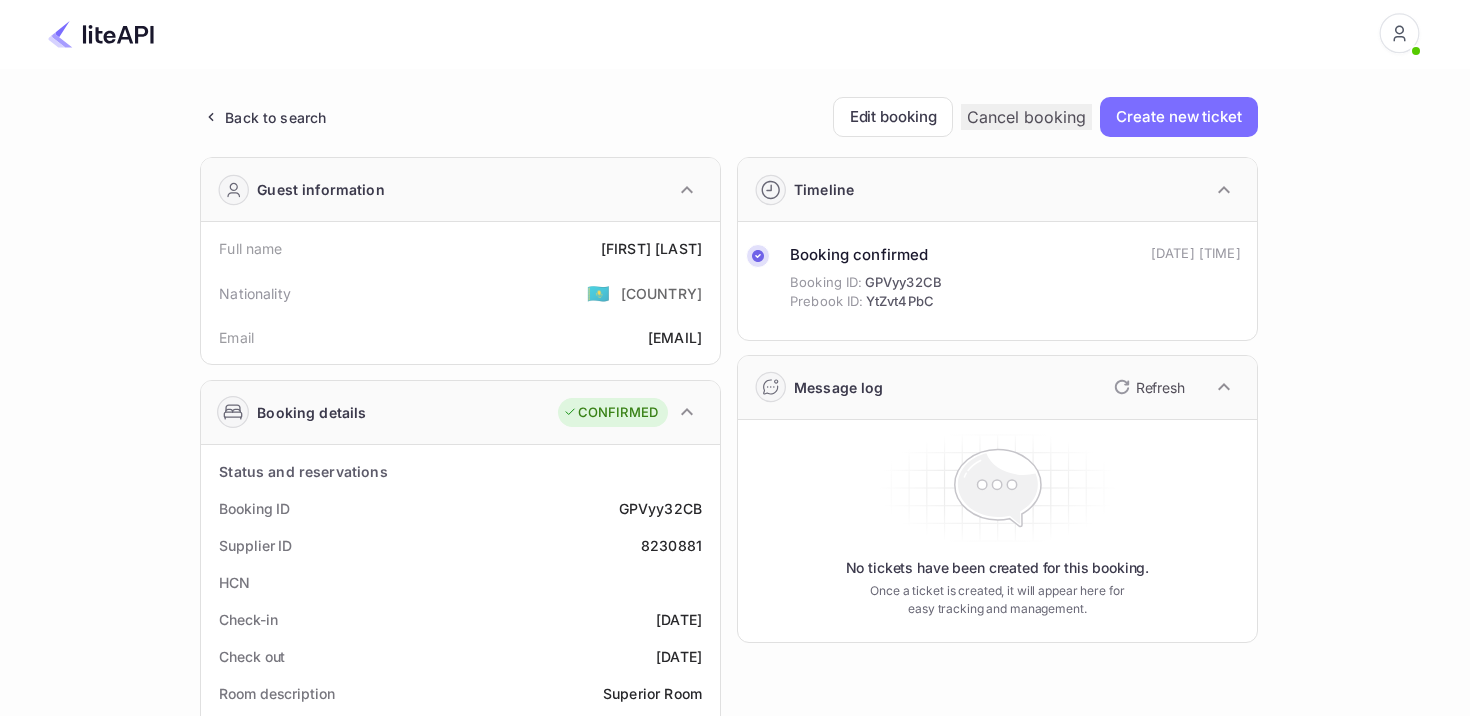 drag, startPoint x: 684, startPoint y: 255, endPoint x: 609, endPoint y: 255, distance: 75 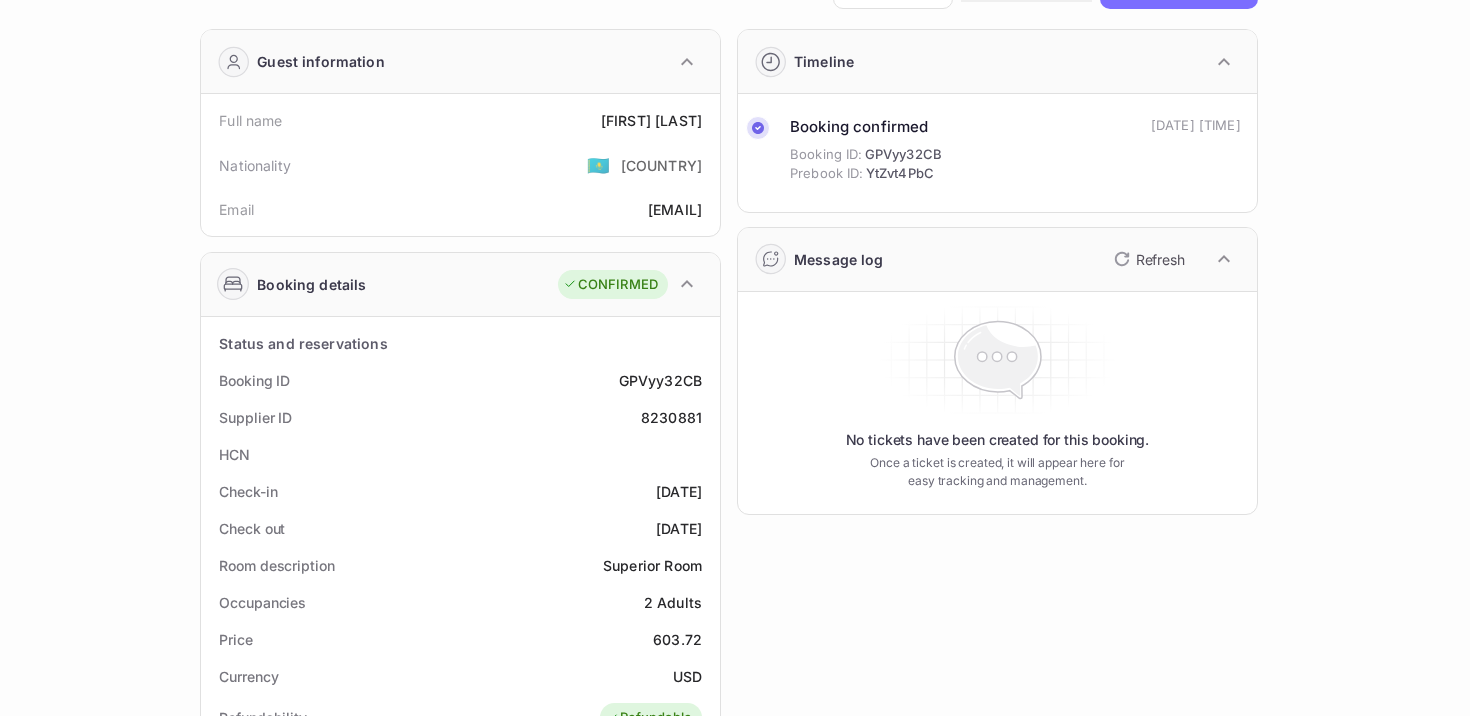 scroll, scrollTop: 161, scrollLeft: 0, axis: vertical 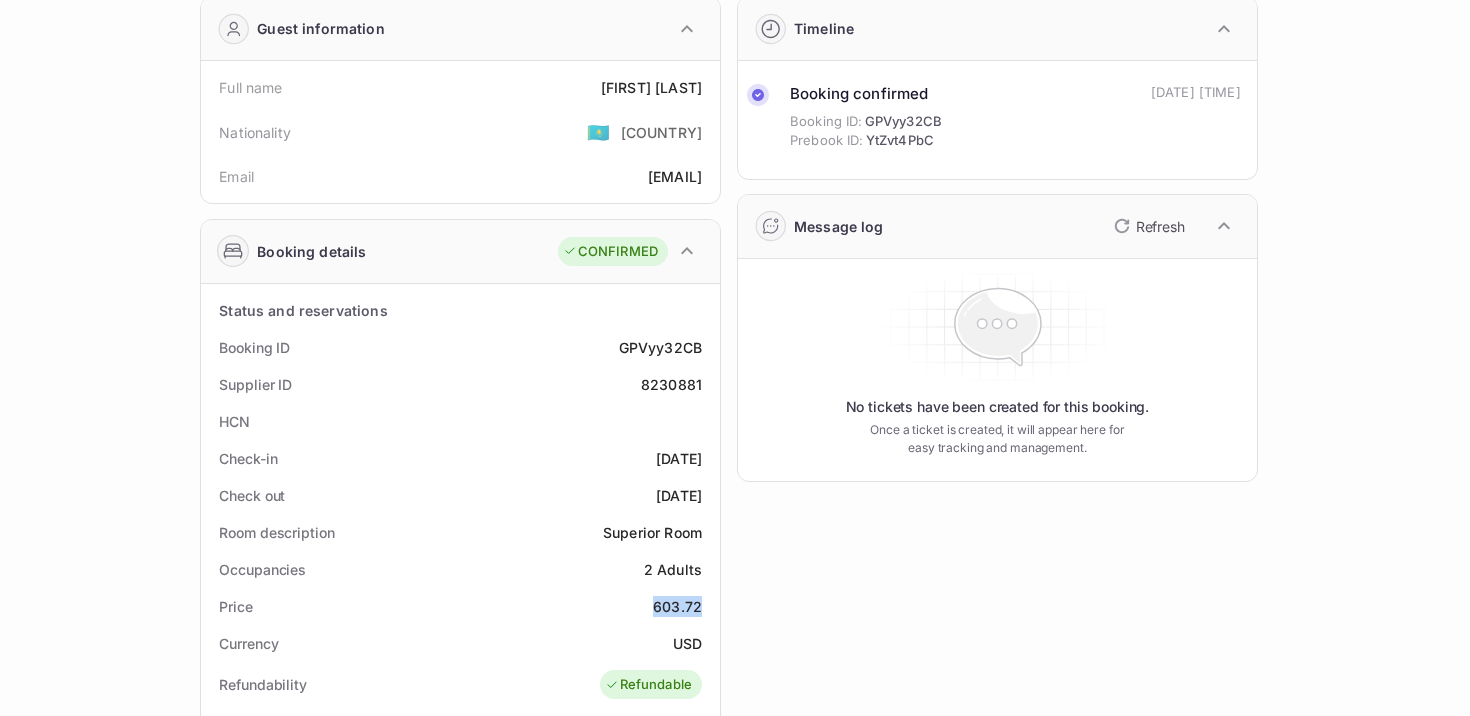 drag, startPoint x: 699, startPoint y: 602, endPoint x: 639, endPoint y: 601, distance: 60.00833 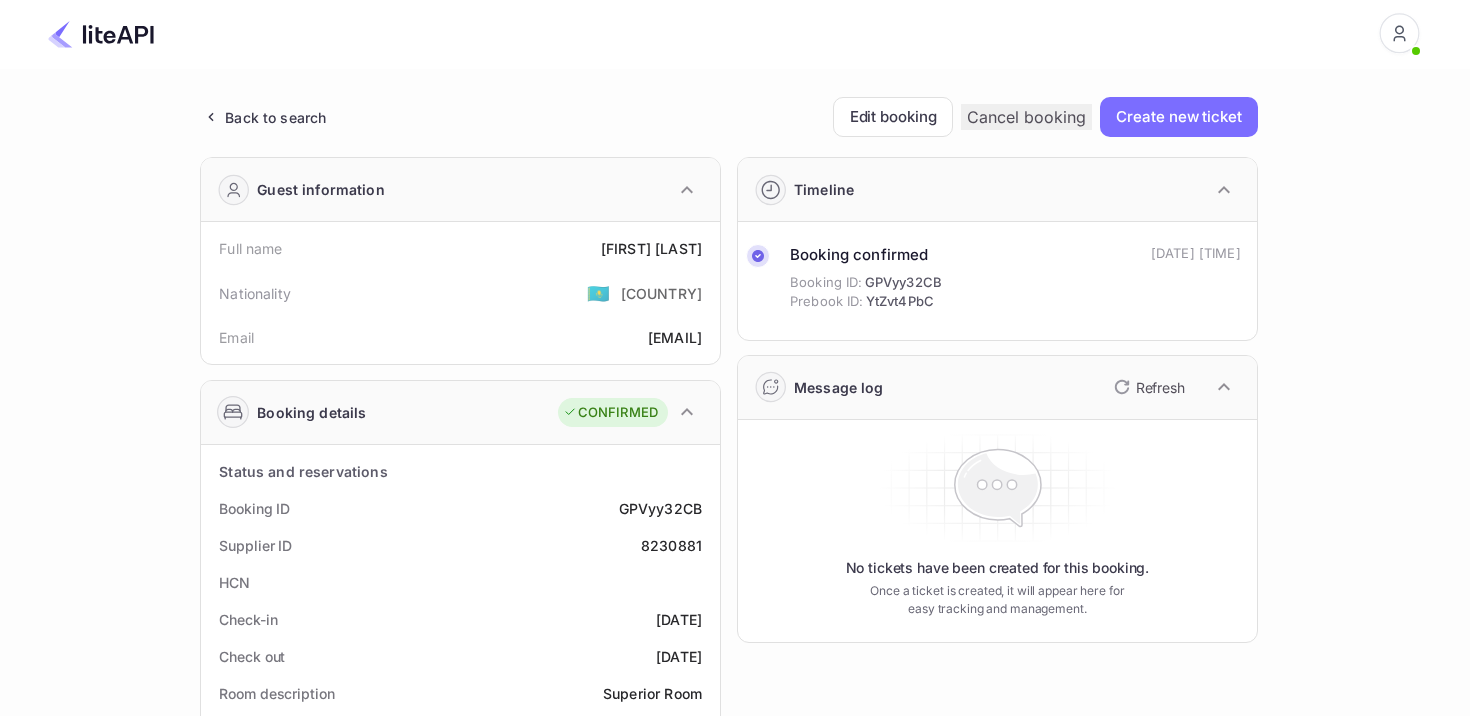 click on "Back to search" at bounding box center (263, 117) 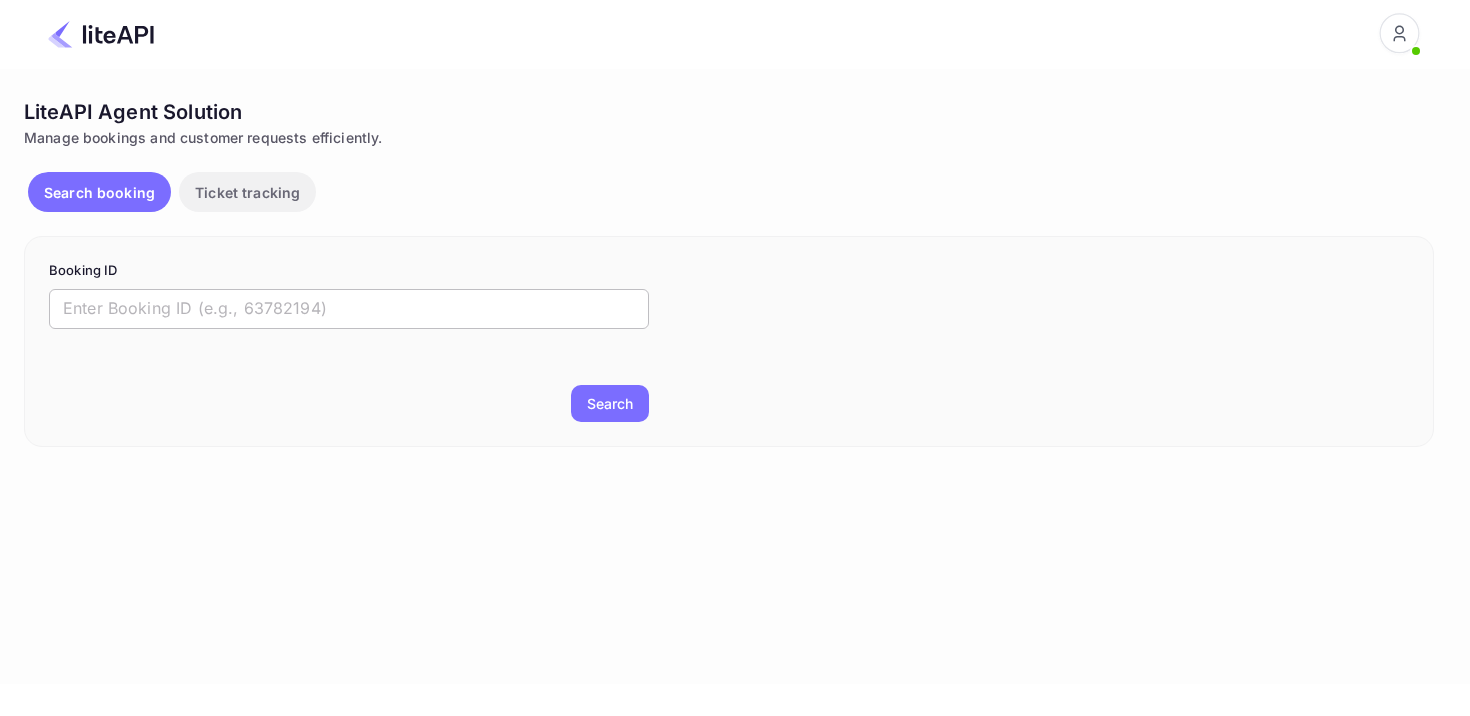 click at bounding box center [349, 309] 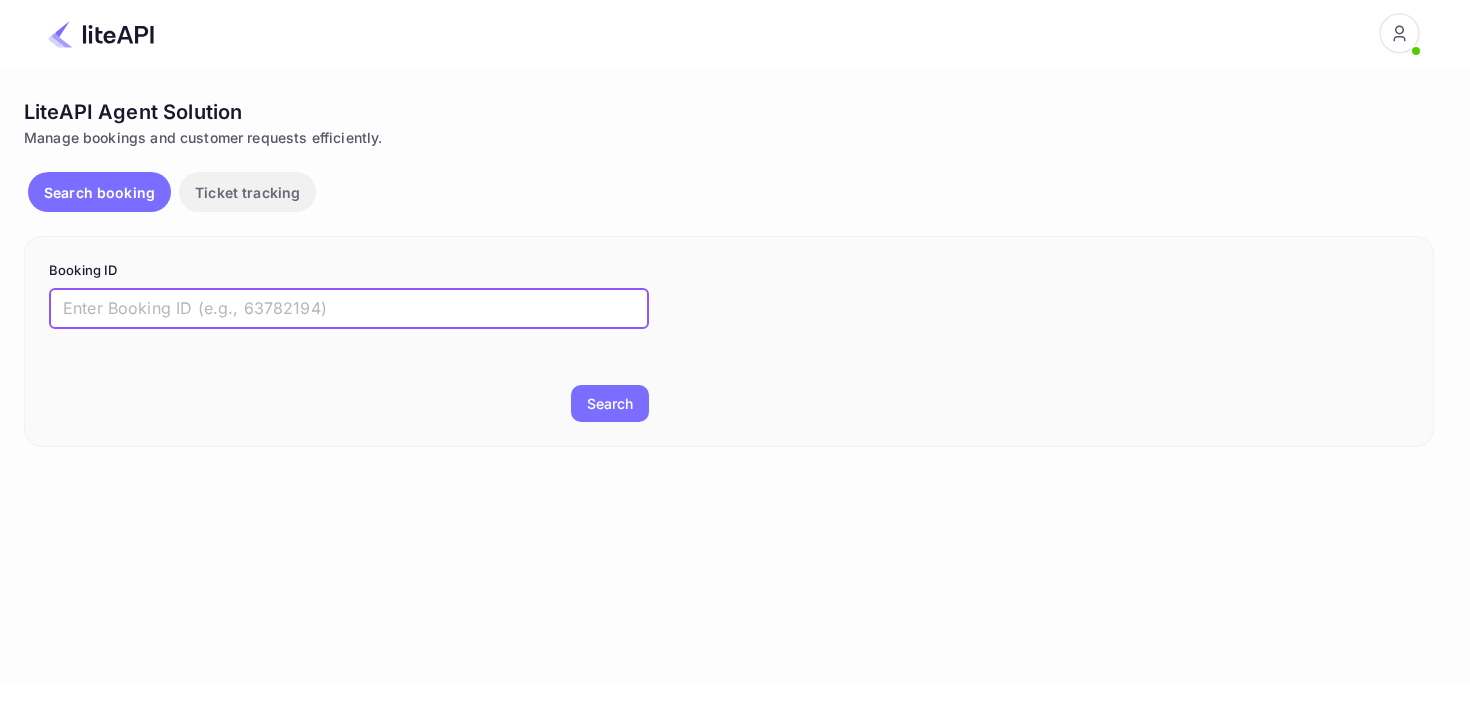 paste on "7876622" 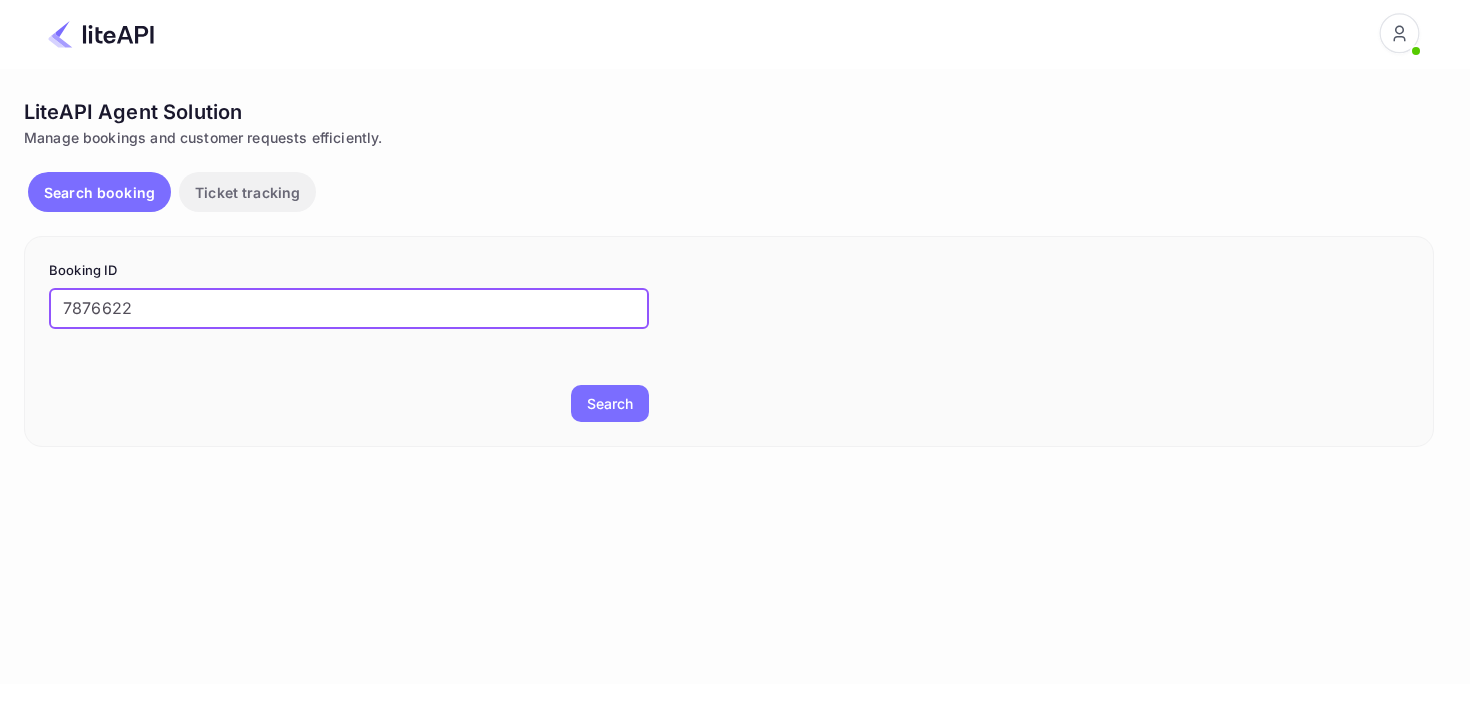 type on "7876622" 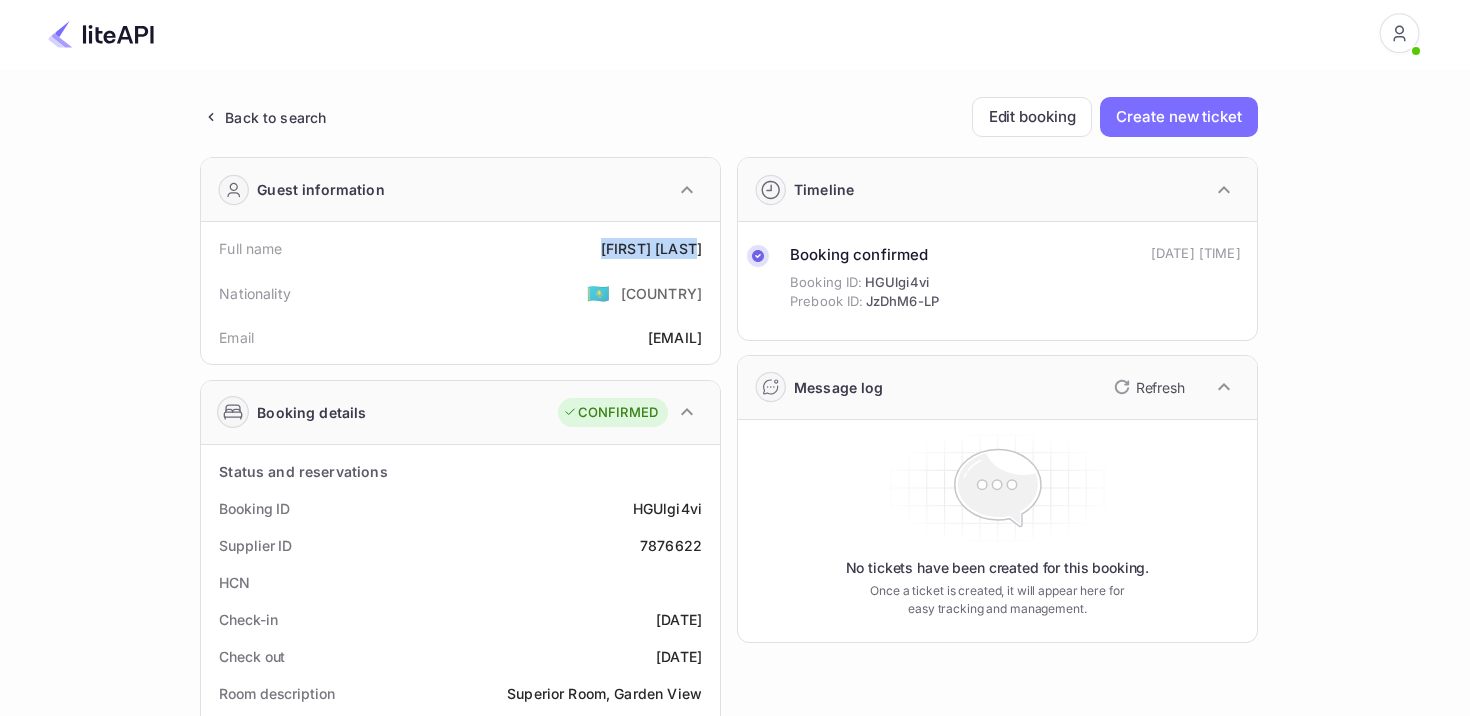 drag, startPoint x: 720, startPoint y: 244, endPoint x: 616, endPoint y: 242, distance: 104.019226 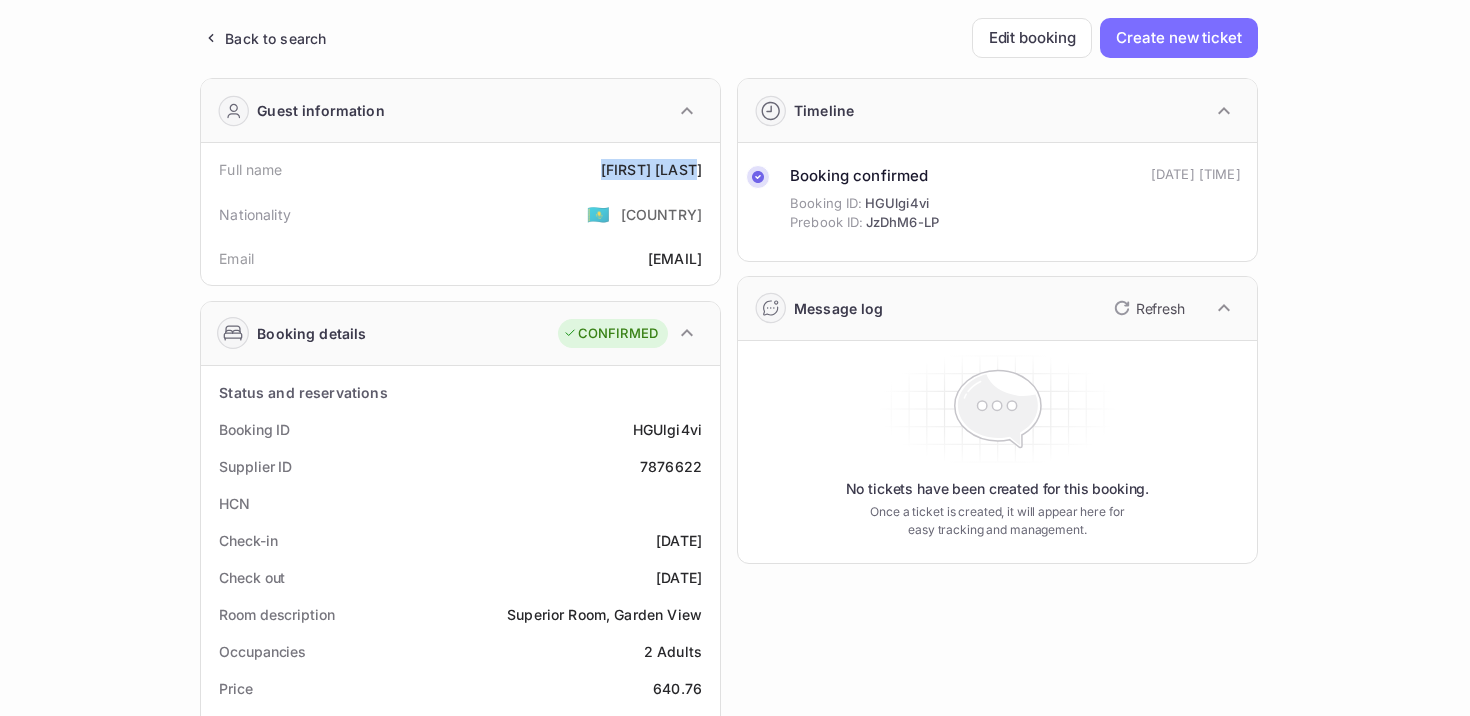 scroll, scrollTop: 87, scrollLeft: 0, axis: vertical 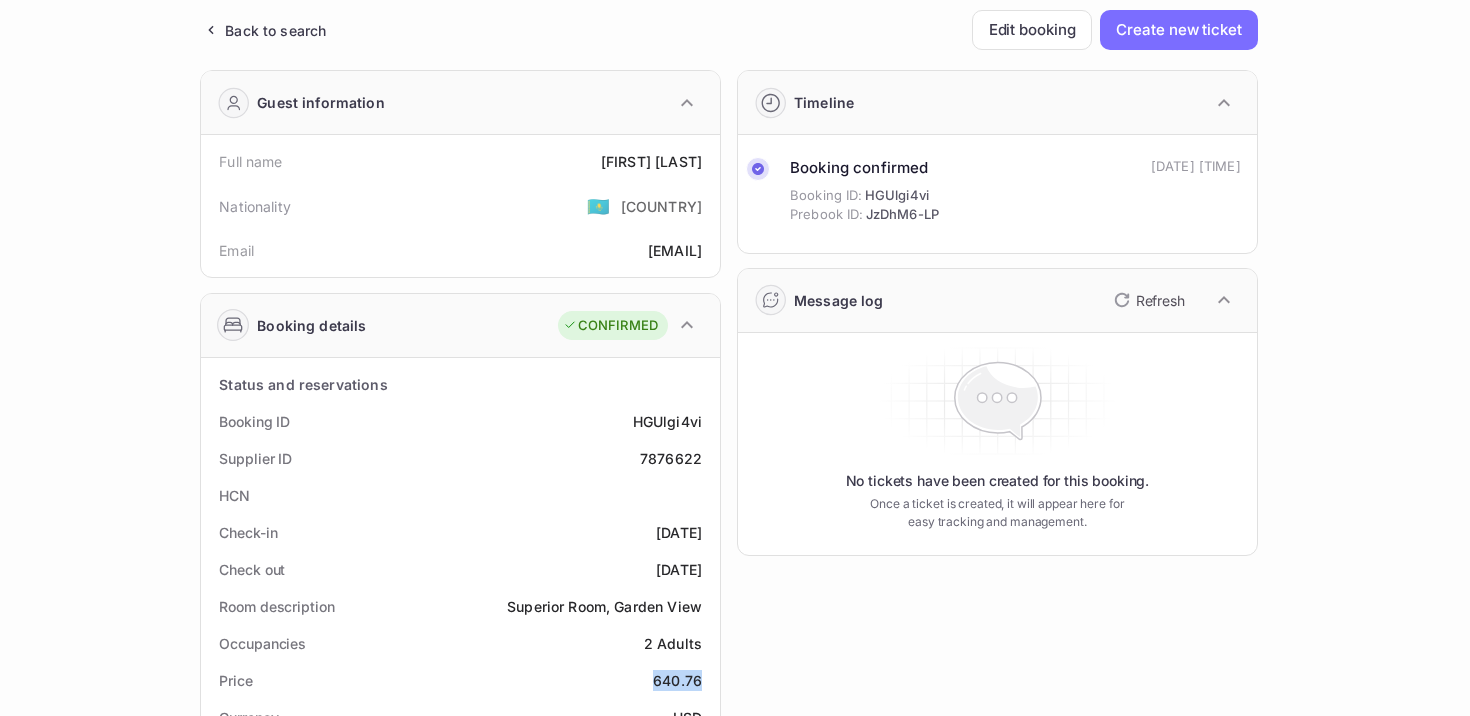 drag, startPoint x: 701, startPoint y: 678, endPoint x: 632, endPoint y: 678, distance: 69 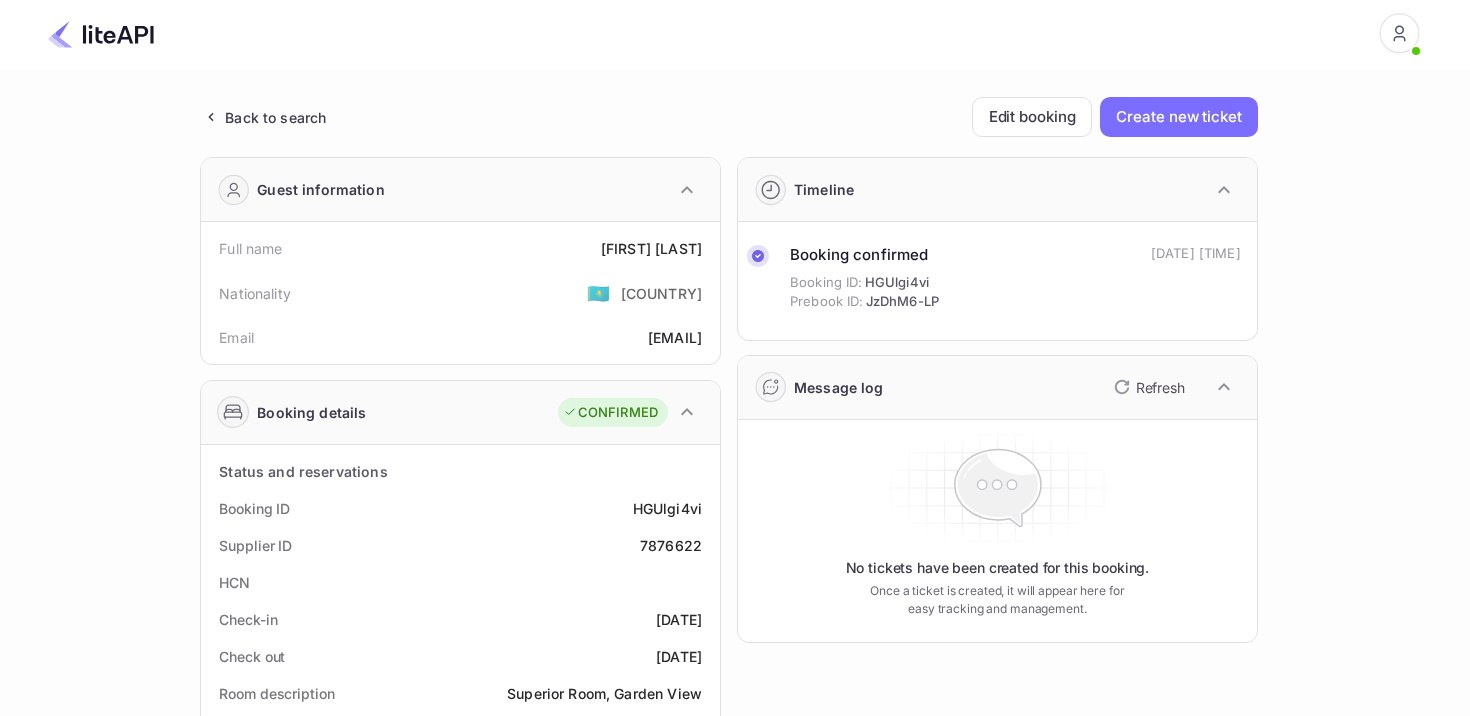 click on "Back to search" at bounding box center (275, 117) 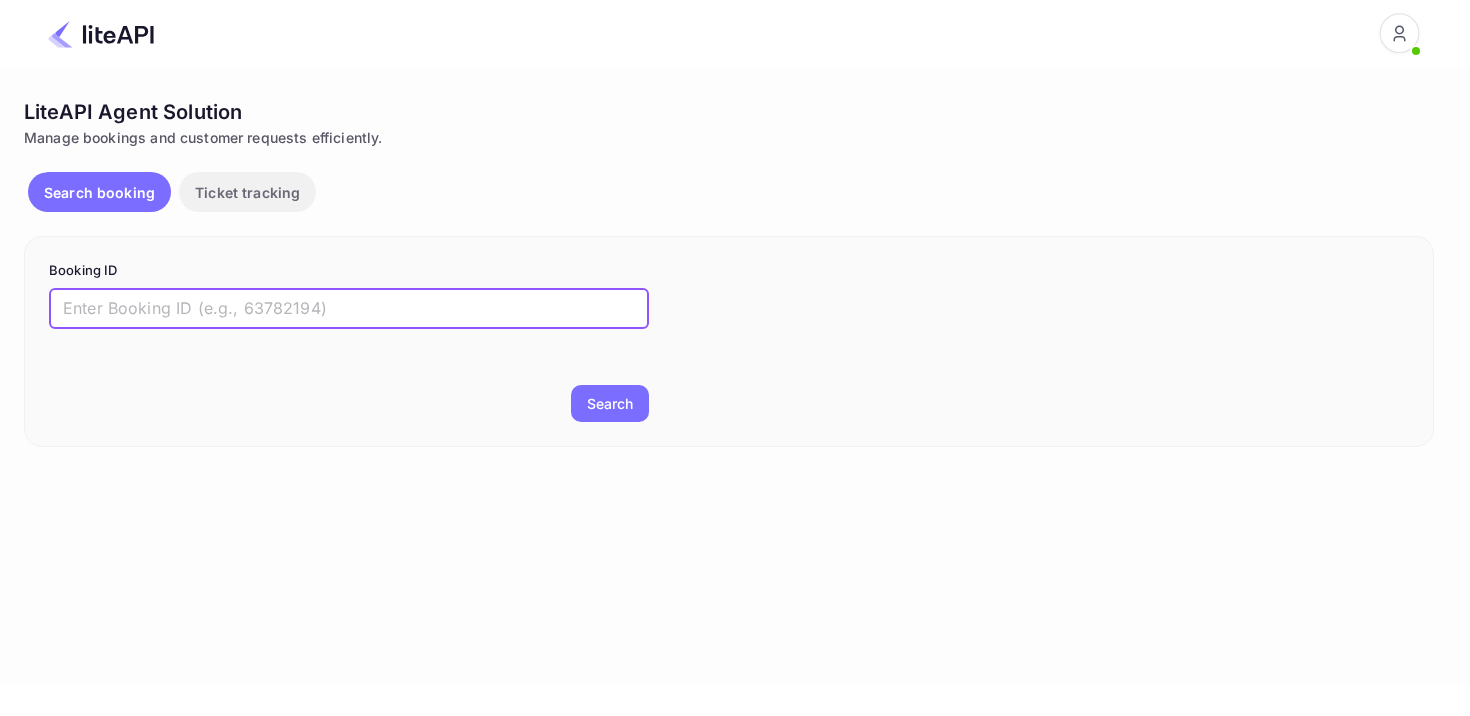 click at bounding box center [349, 309] 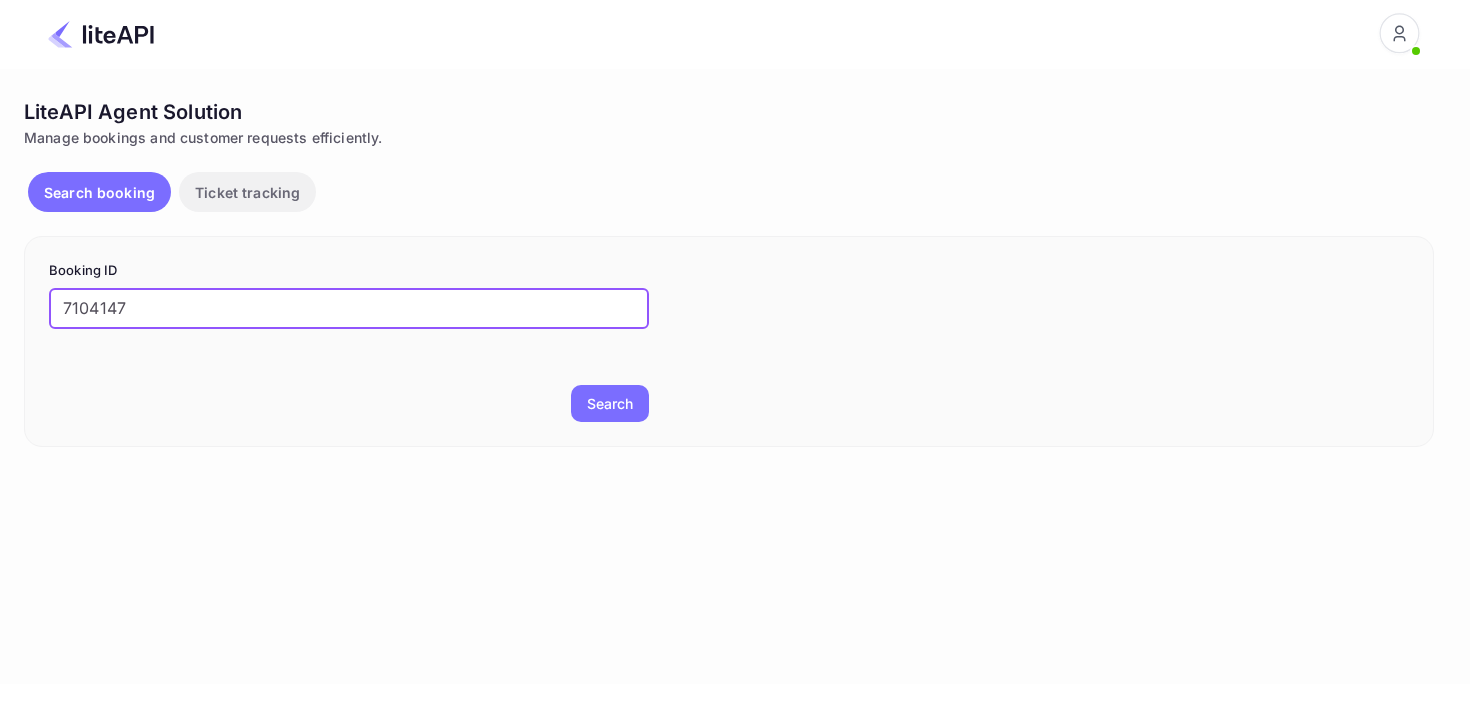 type on "7104147" 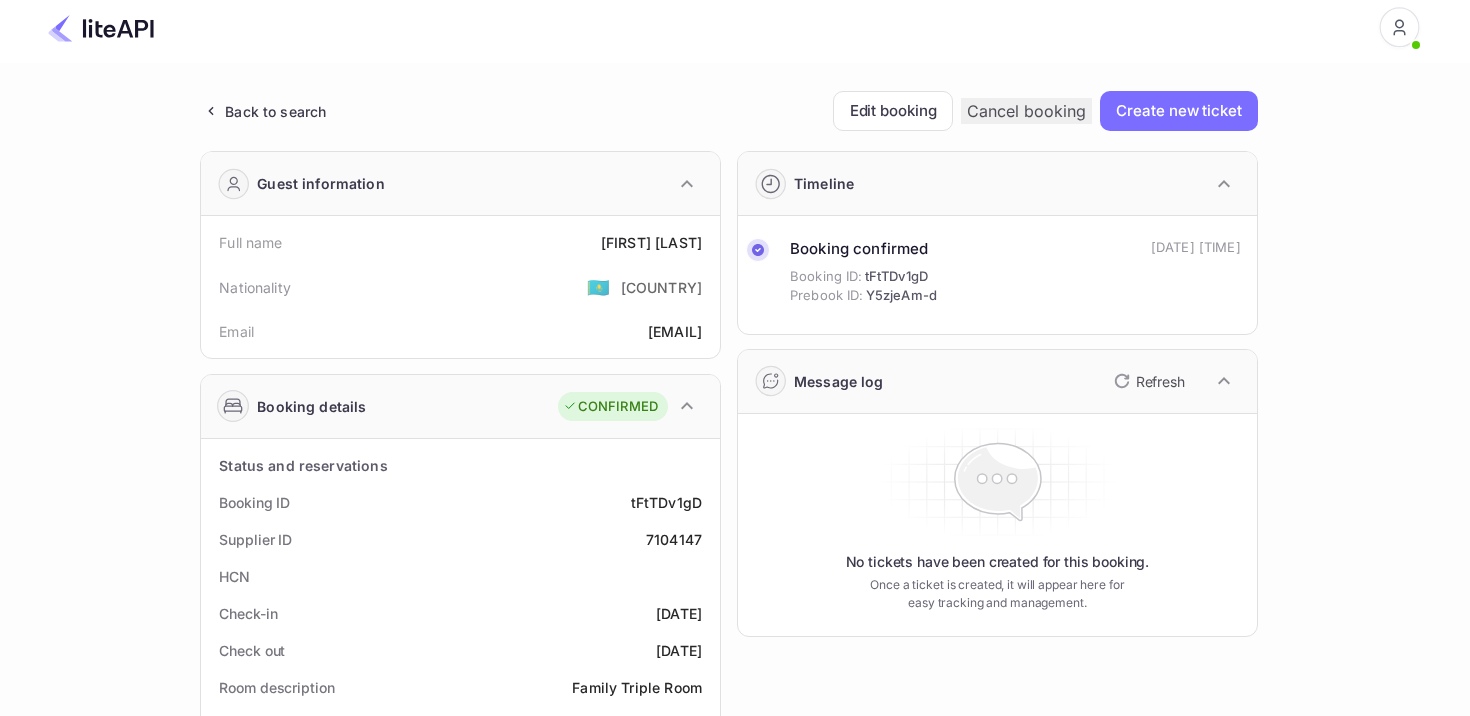 scroll, scrollTop: 38, scrollLeft: 0, axis: vertical 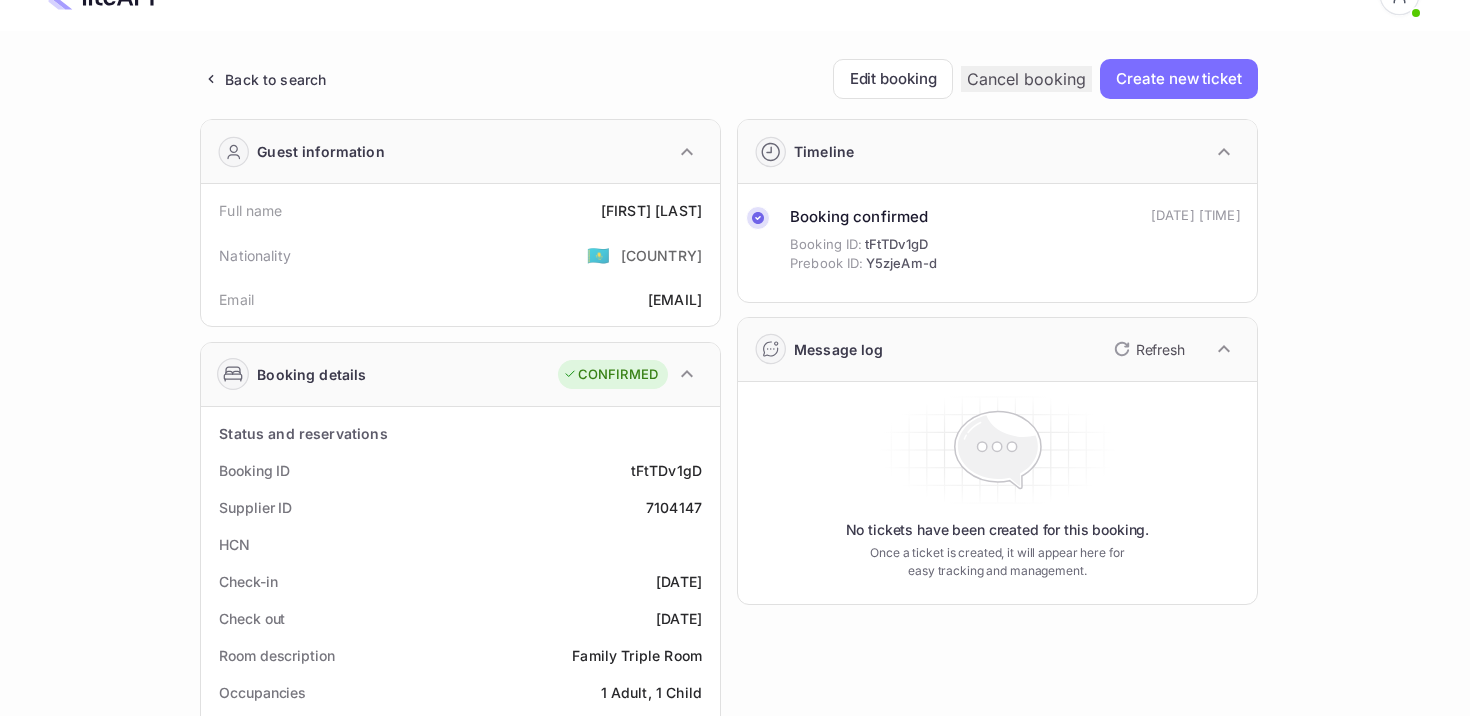 drag, startPoint x: 579, startPoint y: 210, endPoint x: 707, endPoint y: 211, distance: 128.0039 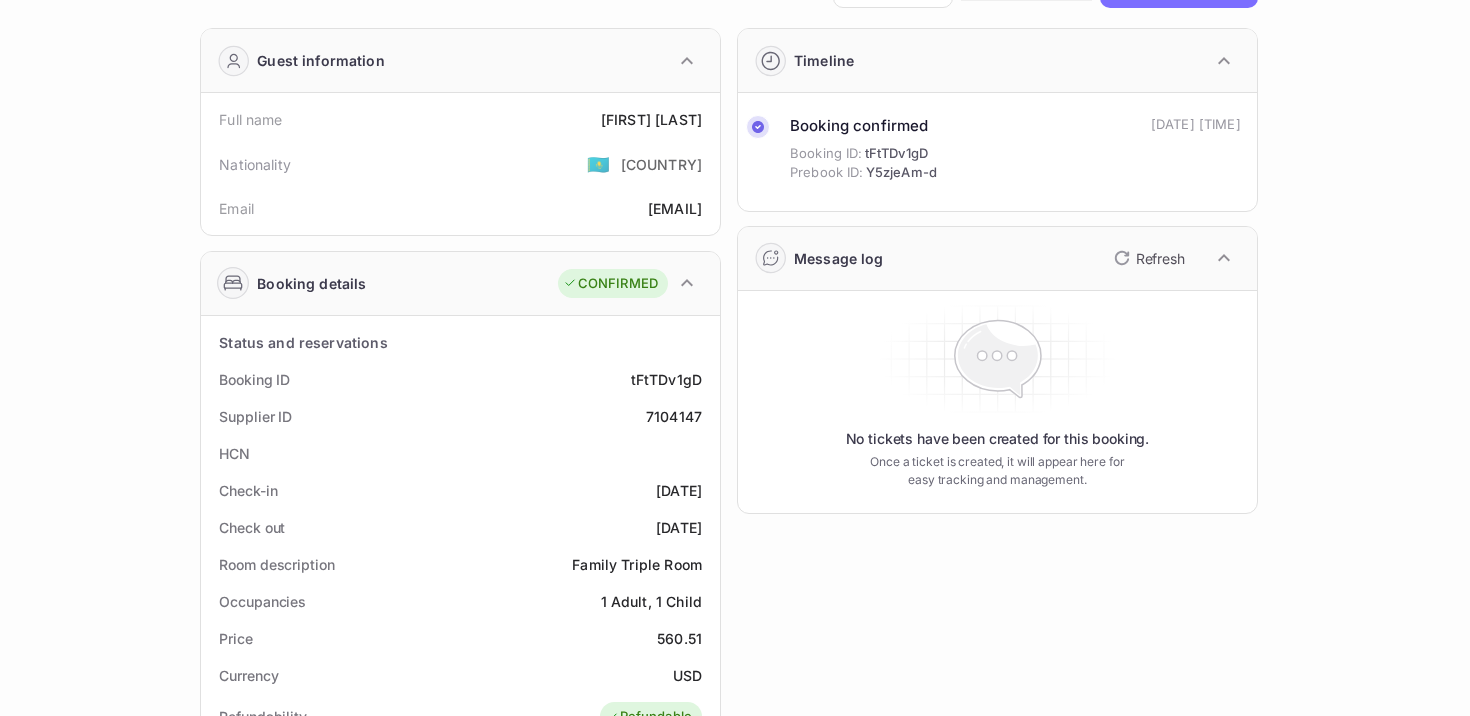 scroll, scrollTop: 157, scrollLeft: 0, axis: vertical 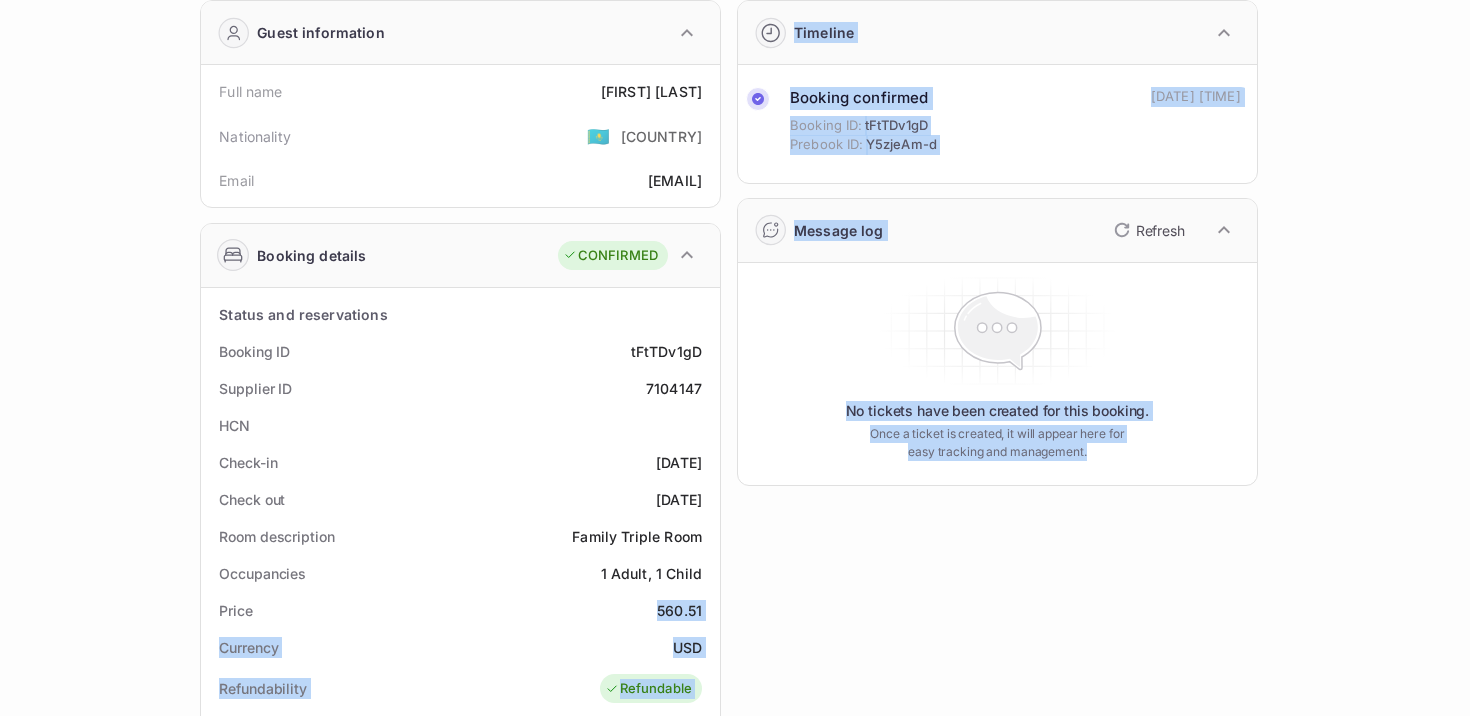 drag, startPoint x: 656, startPoint y: 604, endPoint x: 725, endPoint y: 603, distance: 69.00725 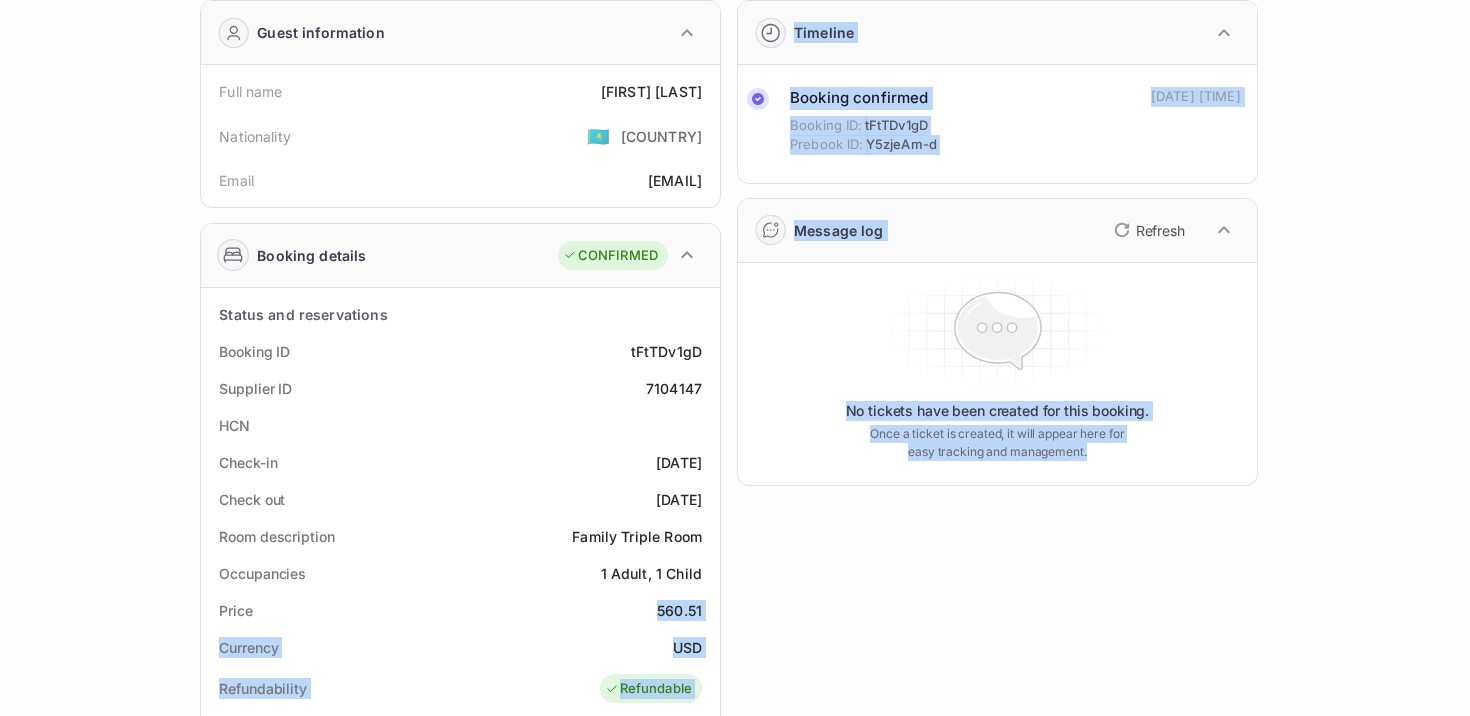 click on "560.51" at bounding box center [651, 91] 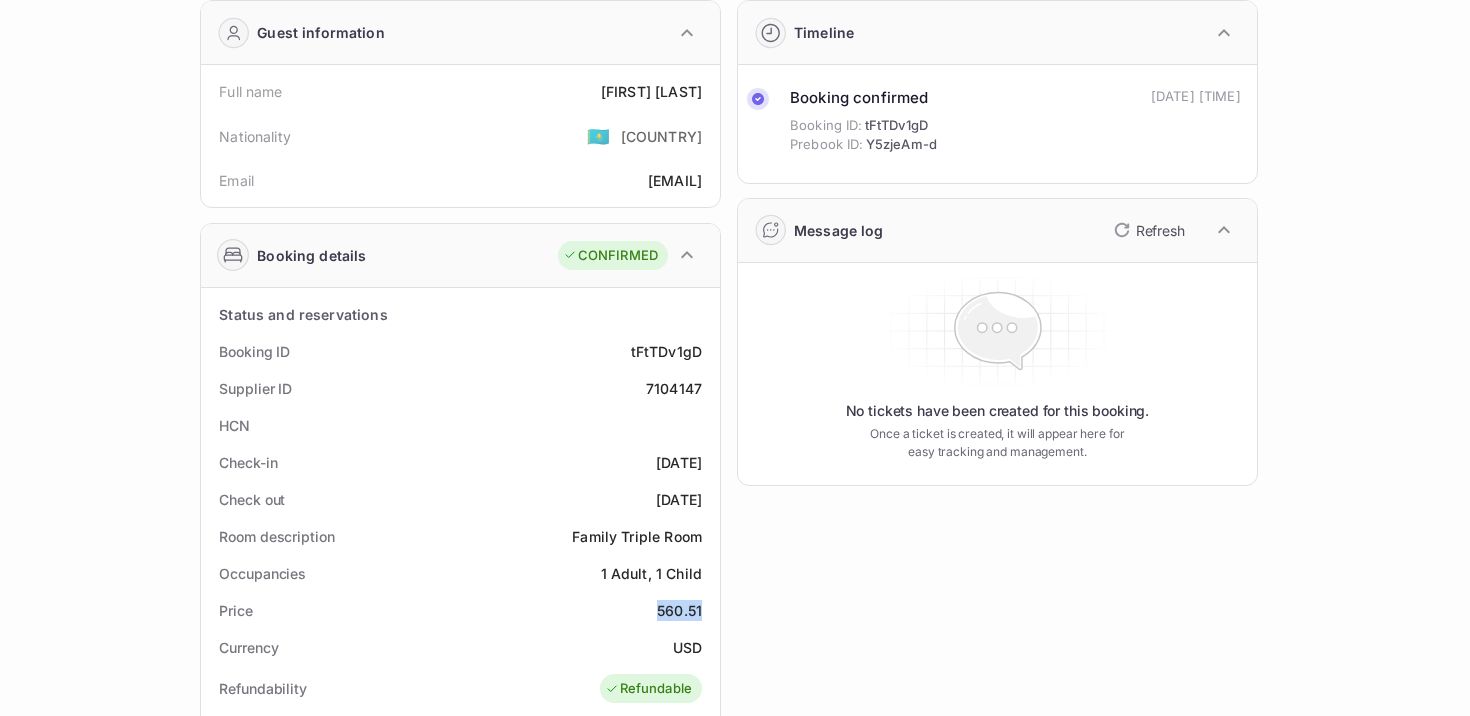 drag, startPoint x: 704, startPoint y: 608, endPoint x: 653, endPoint y: 607, distance: 51.009804 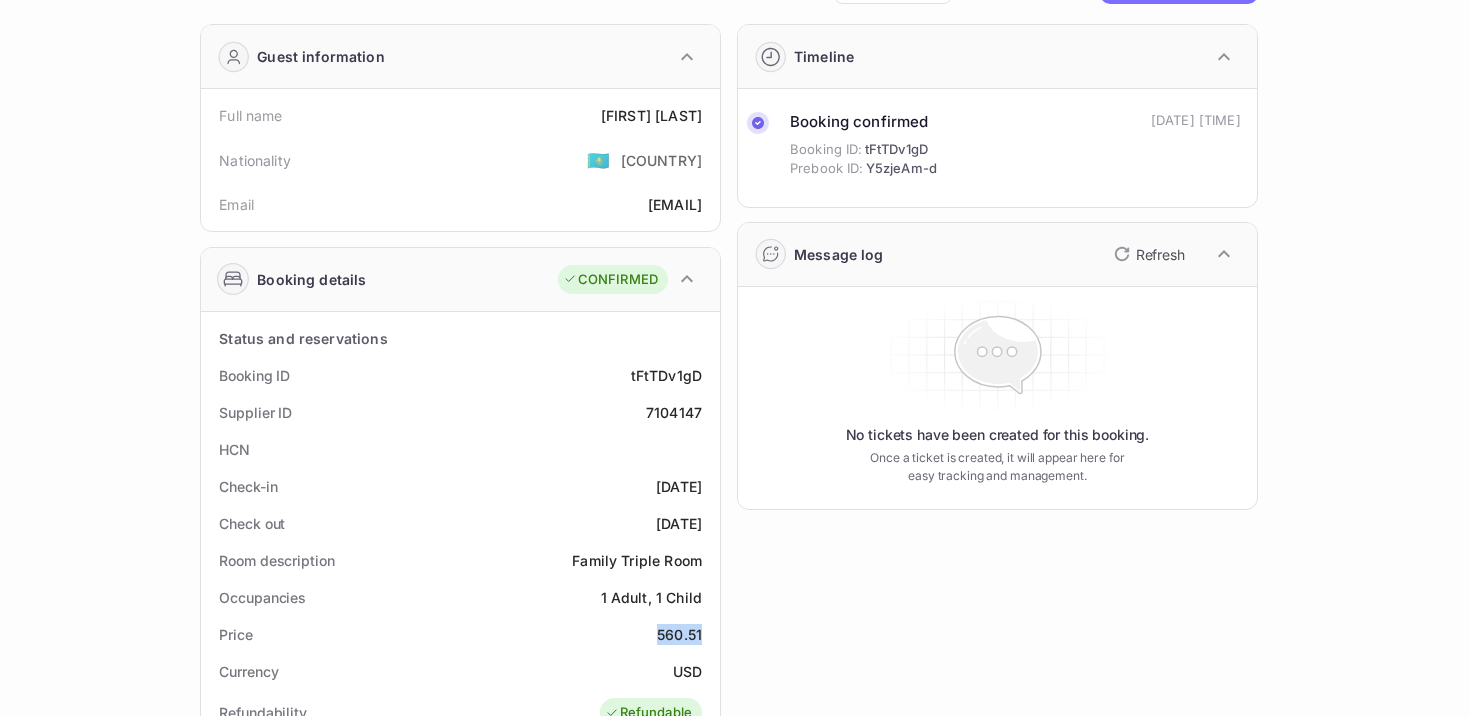 scroll, scrollTop: 0, scrollLeft: 0, axis: both 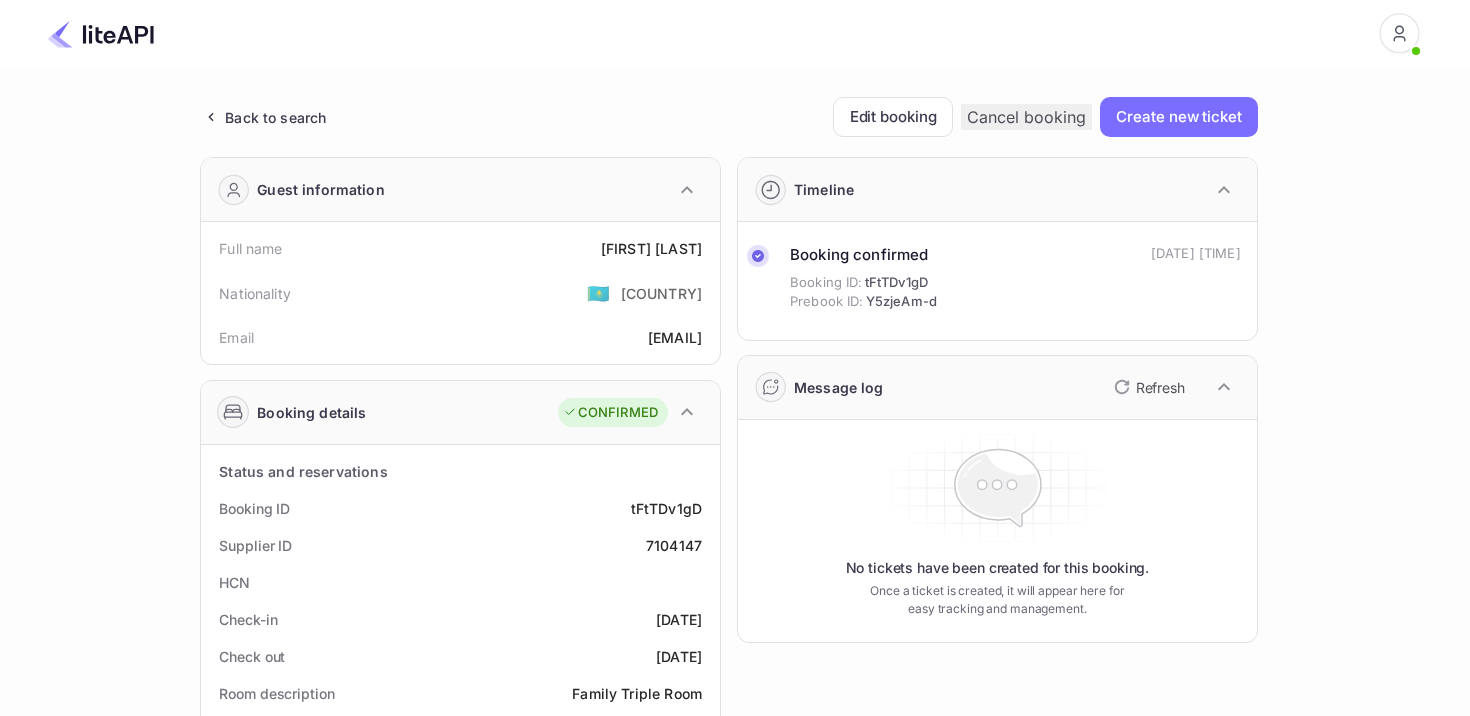 click at bounding box center [210, 117] 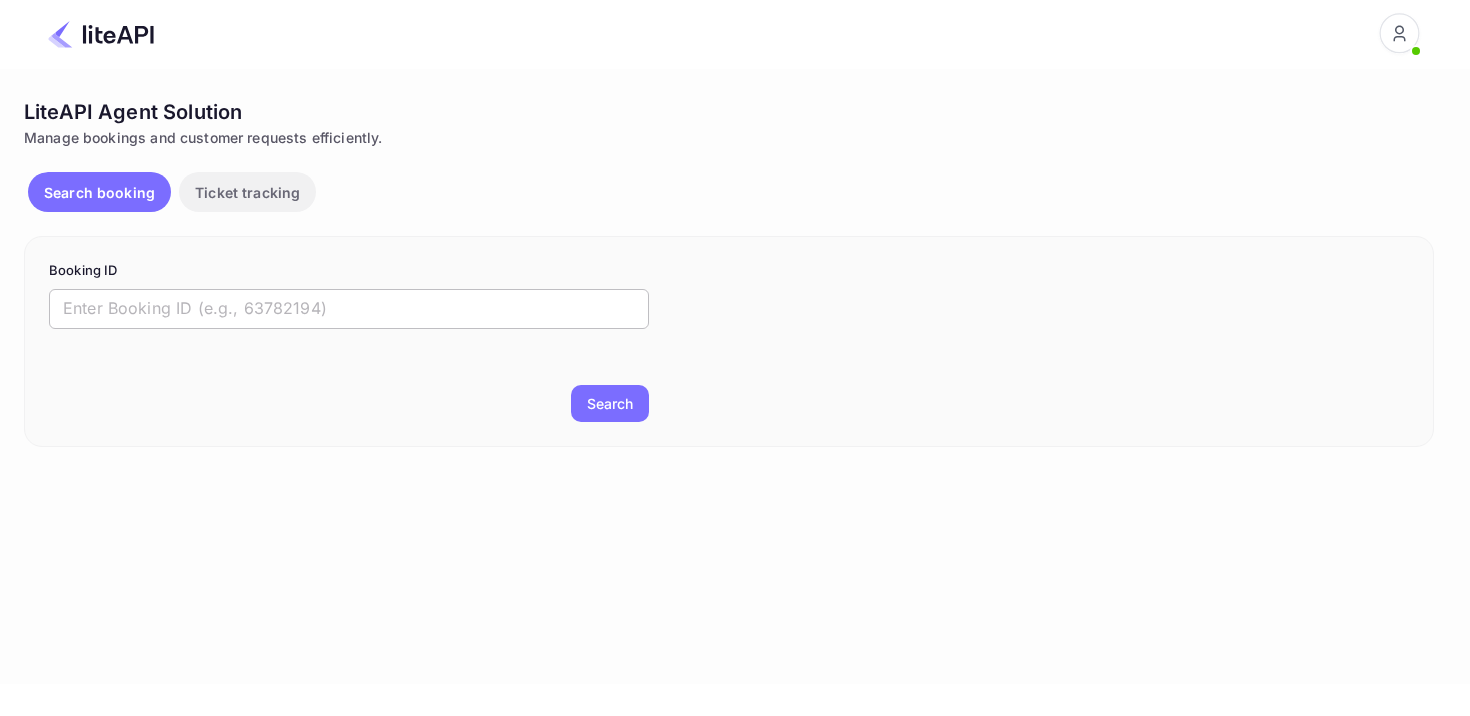 click at bounding box center (349, 309) 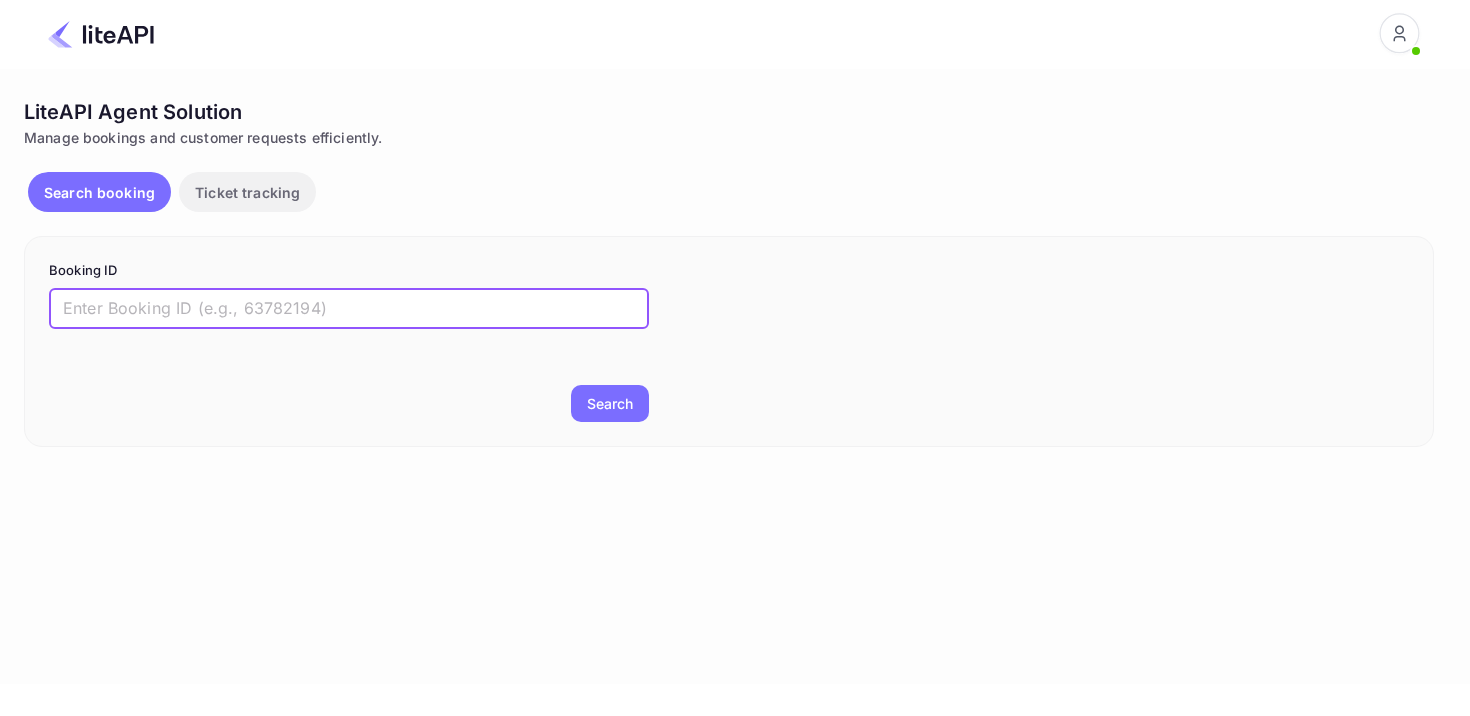 paste on "8182617" 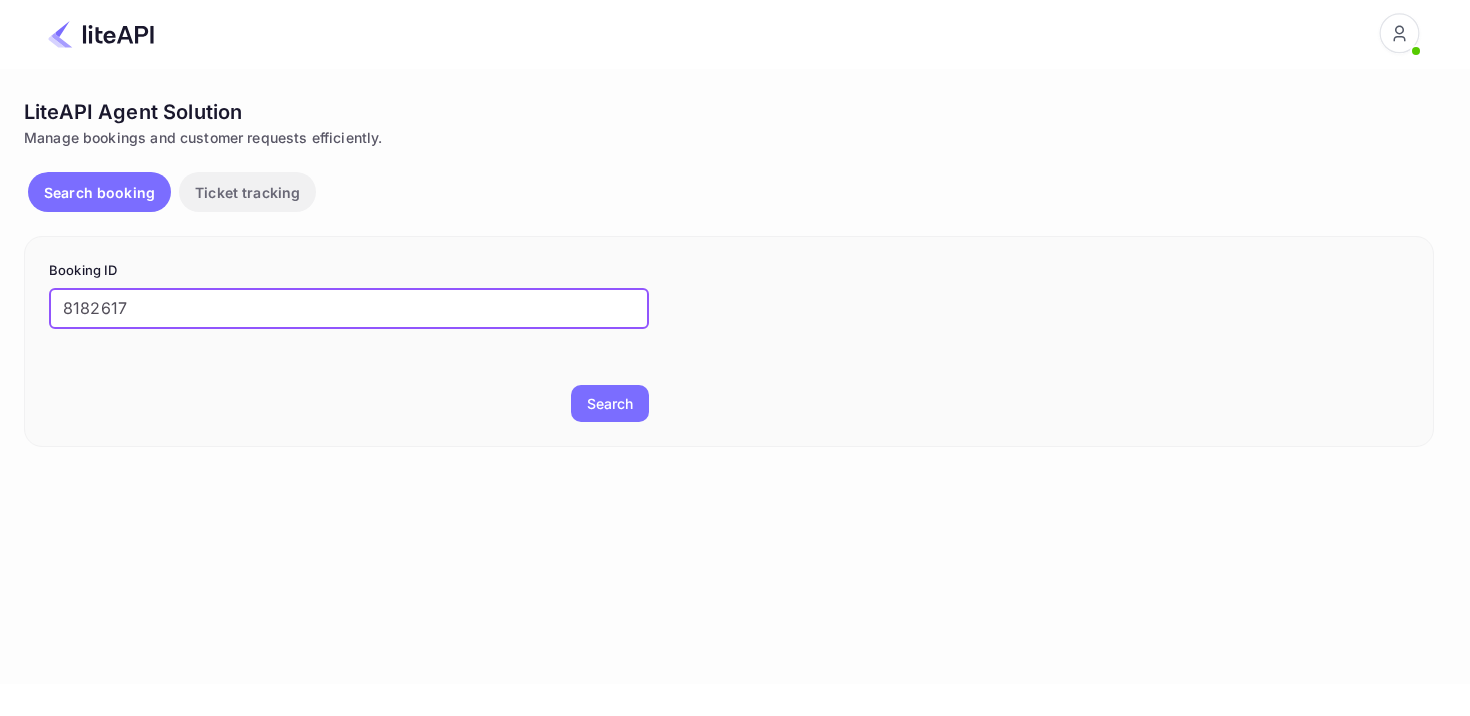 type on "8182617" 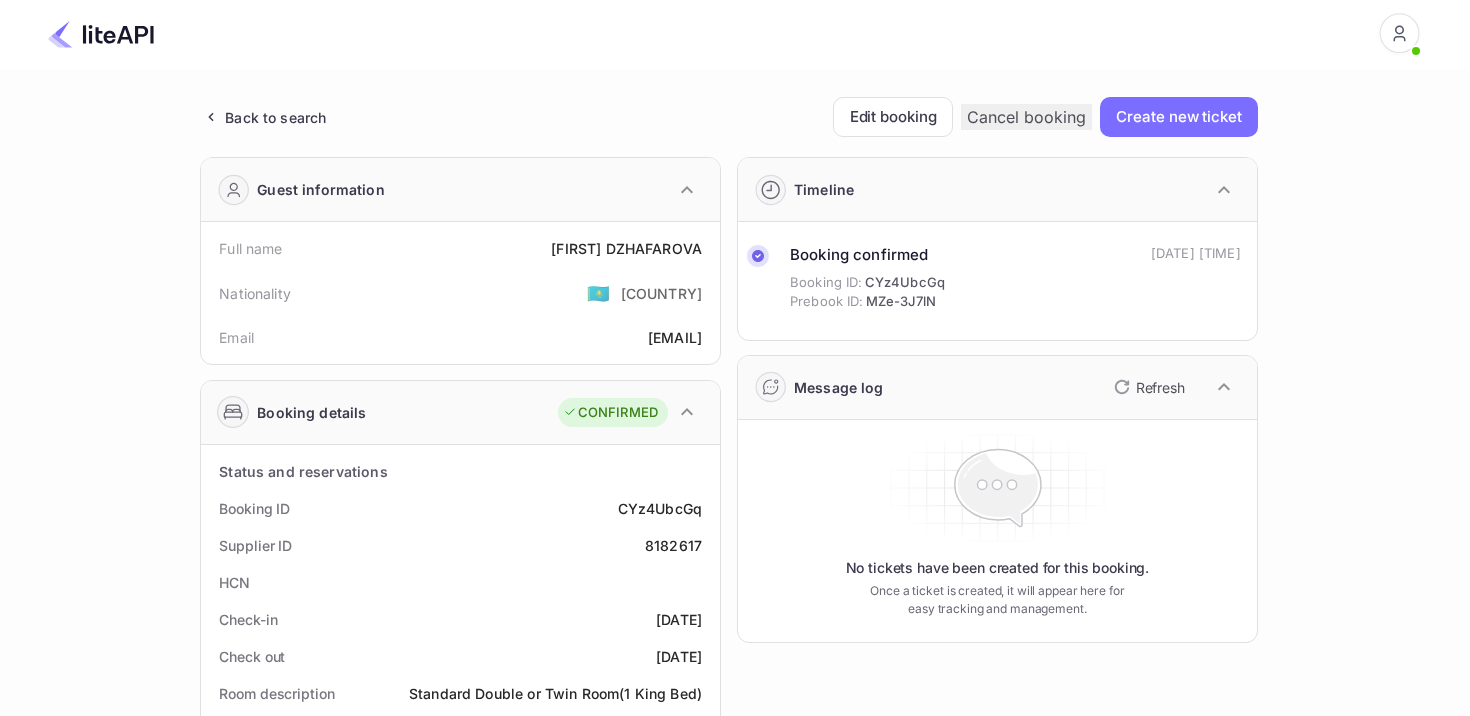 click on "8182617" at bounding box center (626, 248) 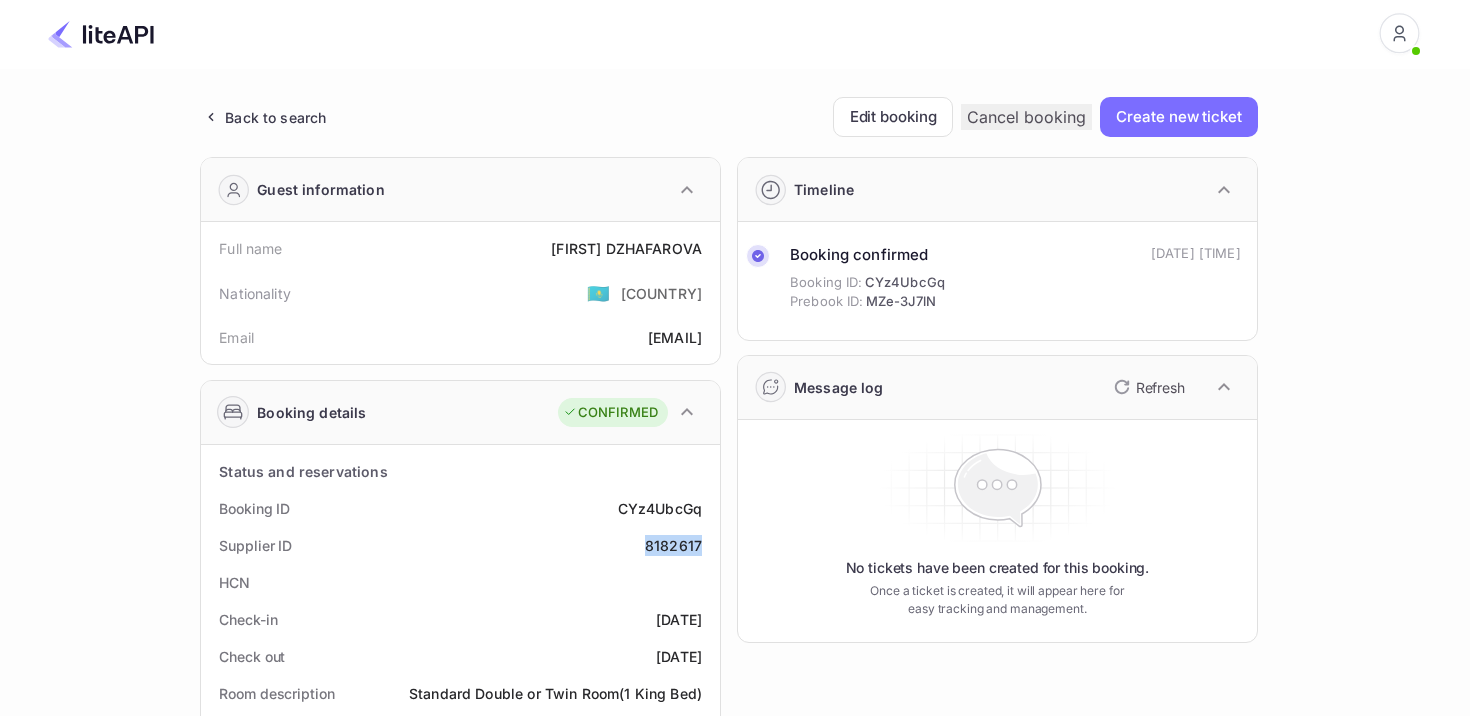 click on "8182617" at bounding box center (626, 248) 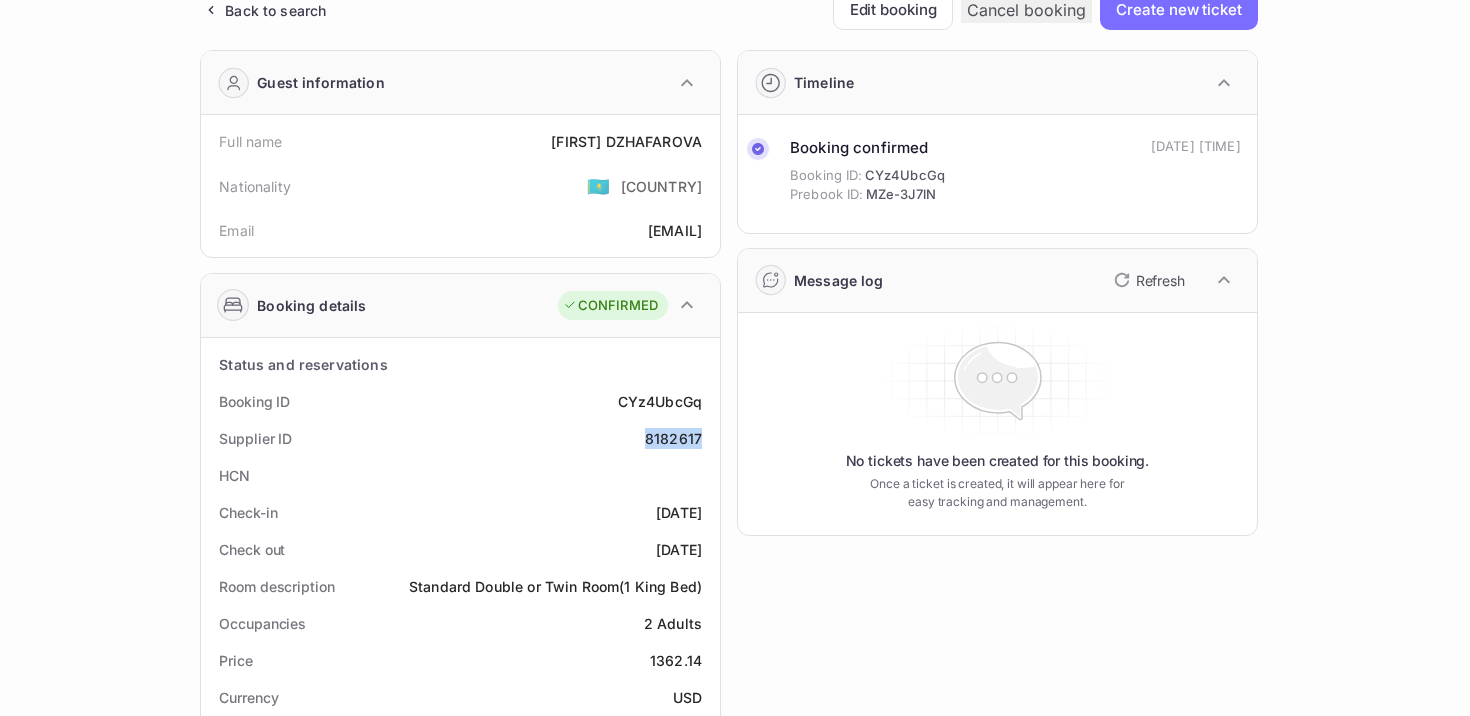 scroll, scrollTop: 141, scrollLeft: 0, axis: vertical 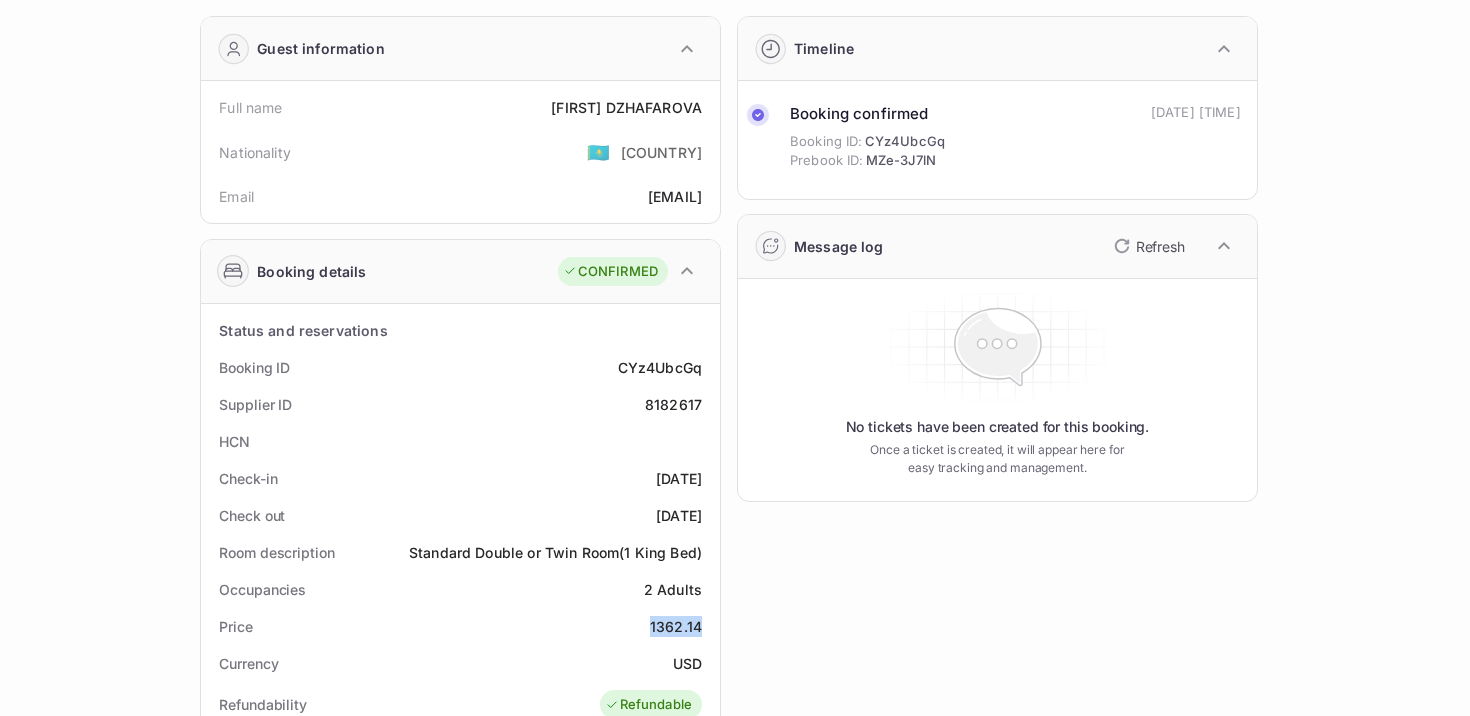 drag, startPoint x: 648, startPoint y: 620, endPoint x: 700, endPoint y: 620, distance: 52 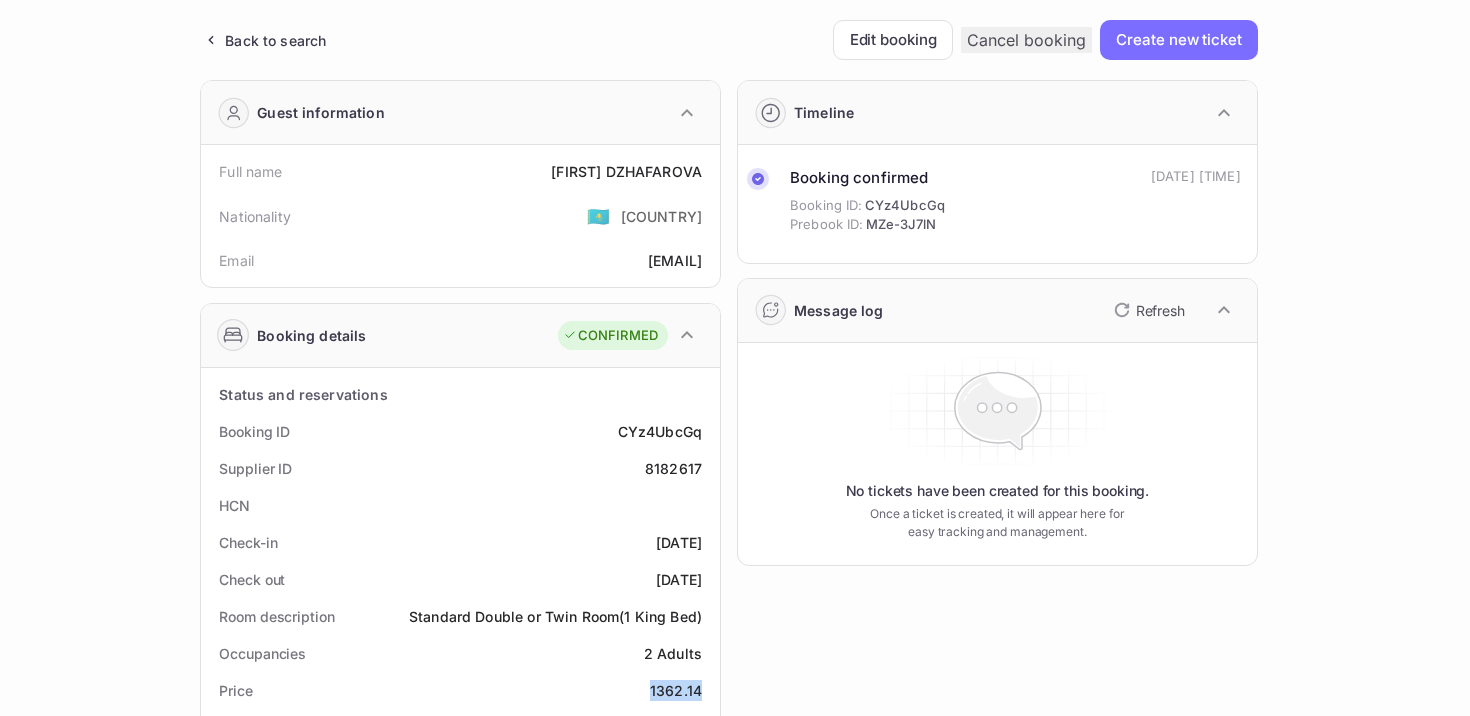 scroll, scrollTop: 0, scrollLeft: 0, axis: both 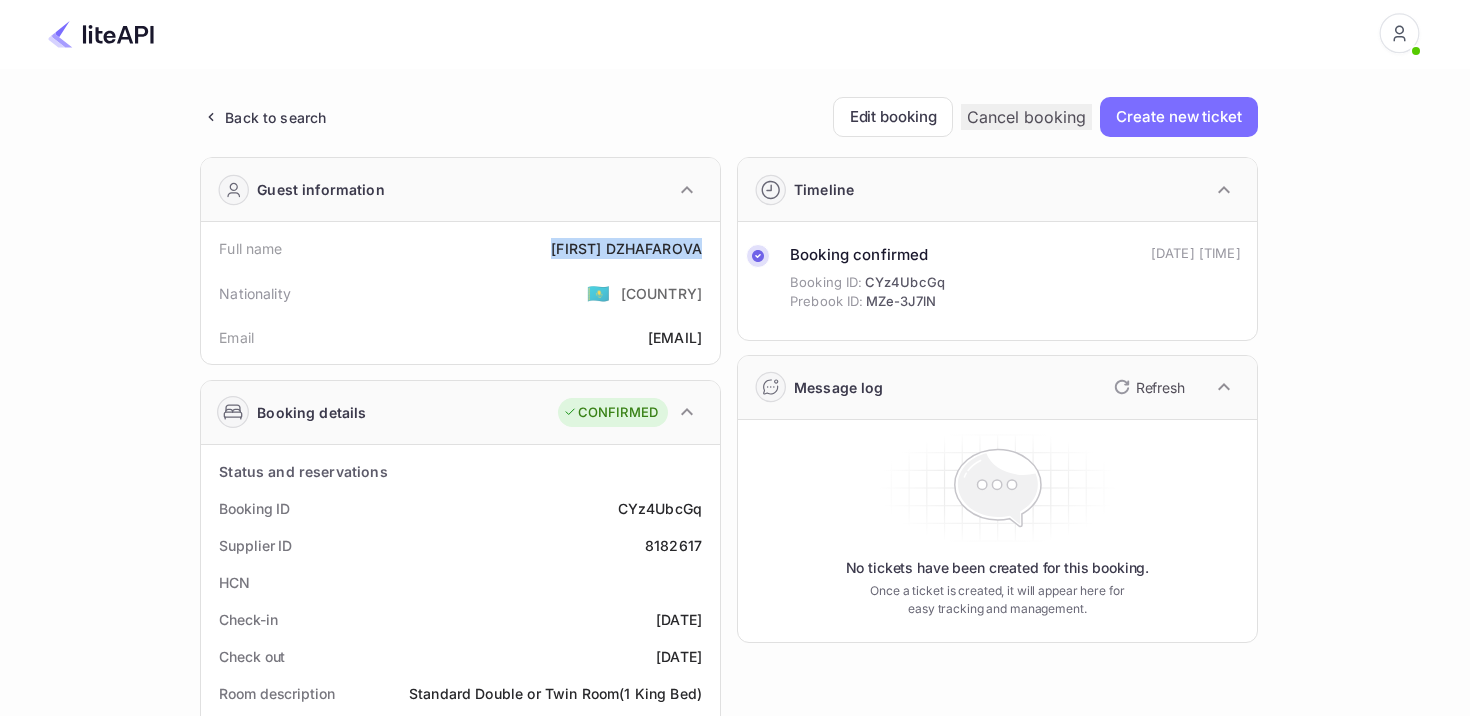 drag, startPoint x: 711, startPoint y: 250, endPoint x: 564, endPoint y: 245, distance: 147.085 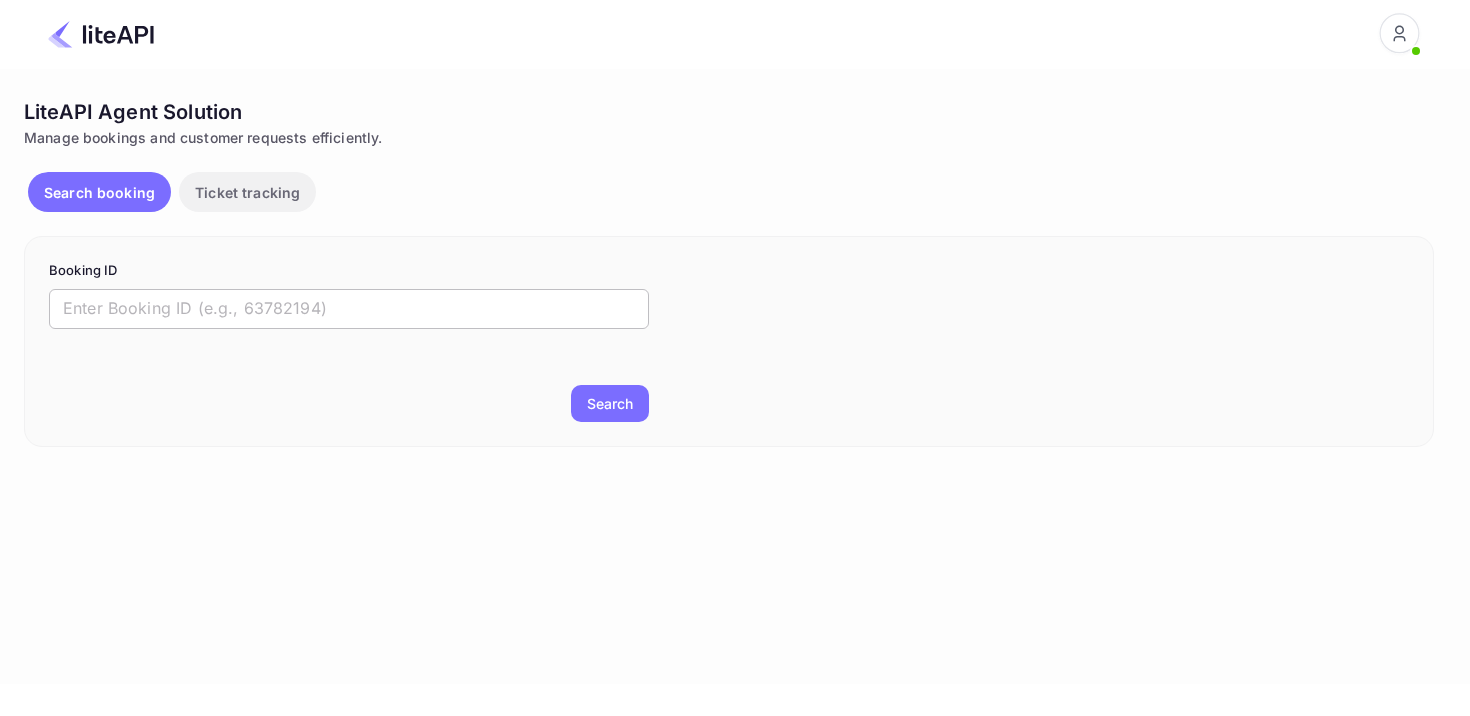 scroll, scrollTop: 0, scrollLeft: 0, axis: both 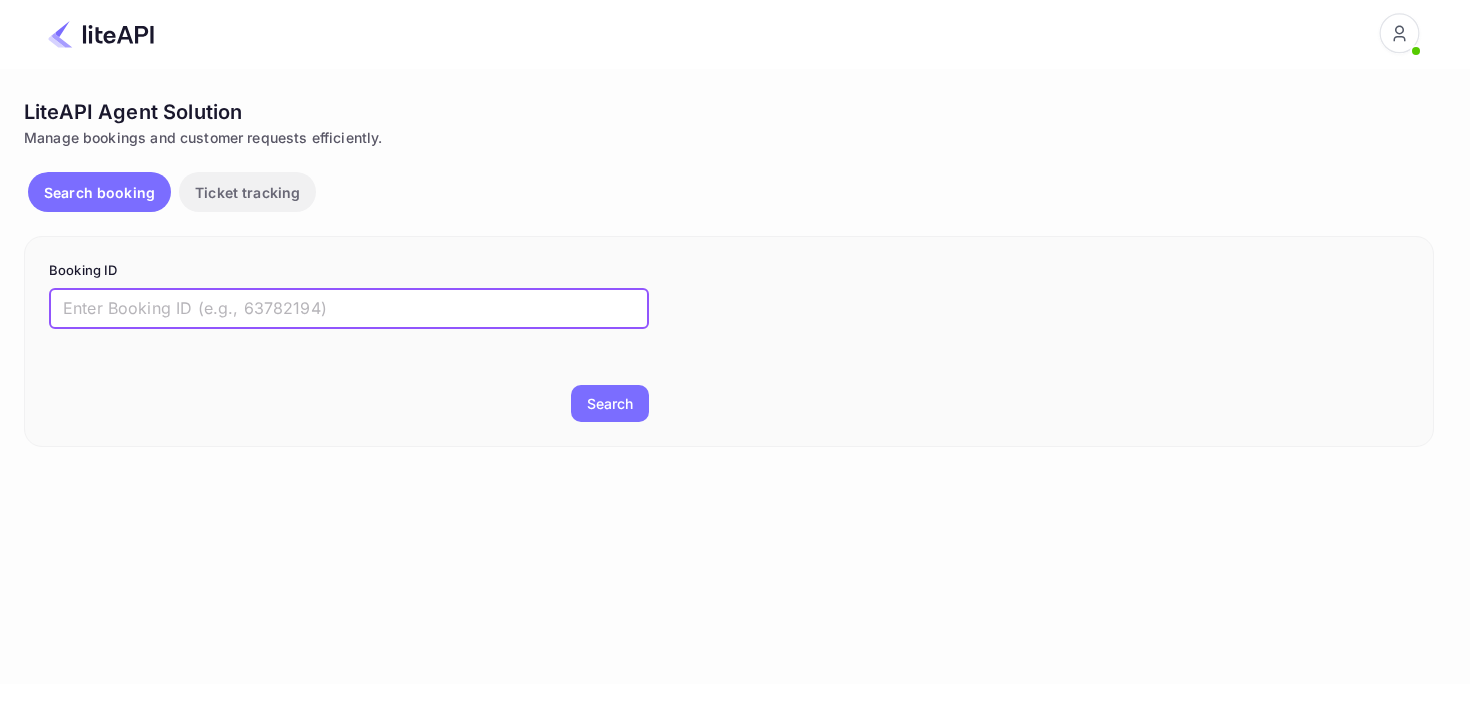 paste on "8228143" 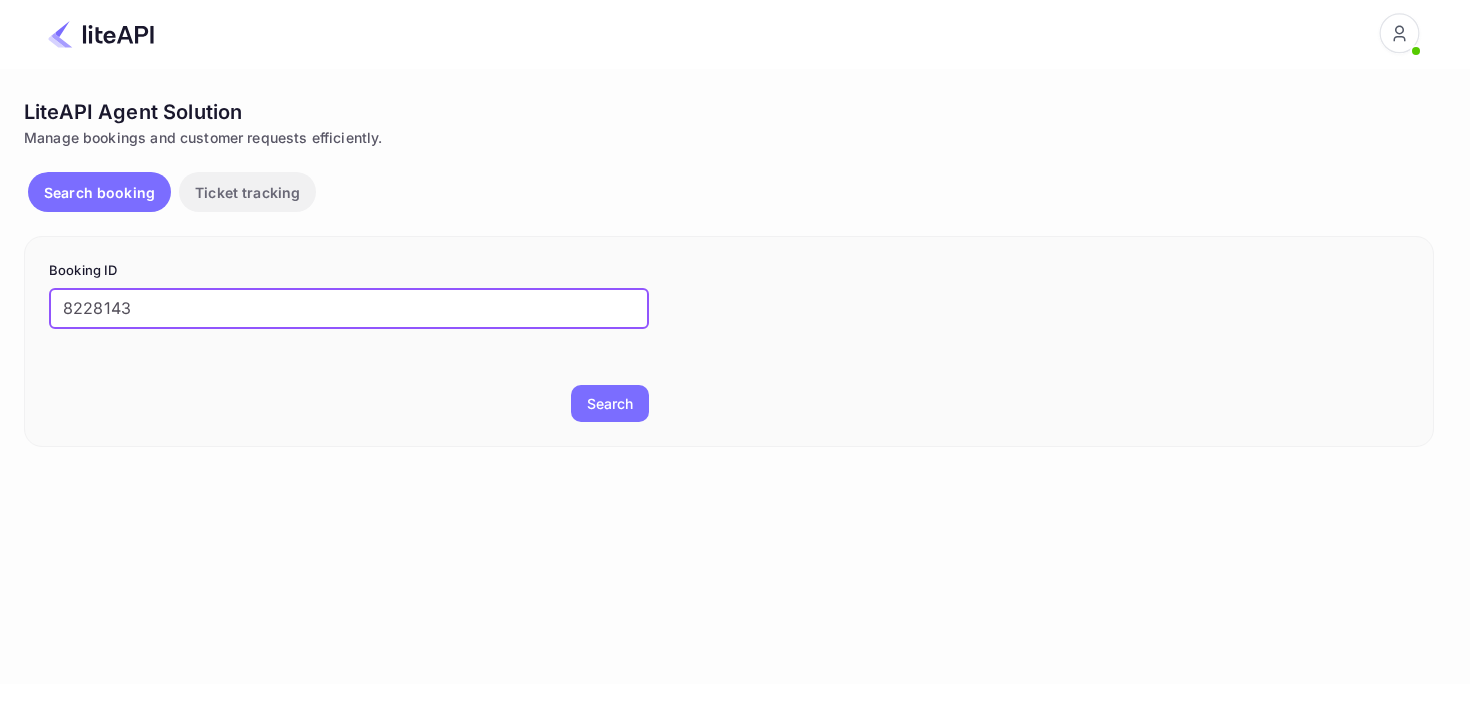 type on "8228143" 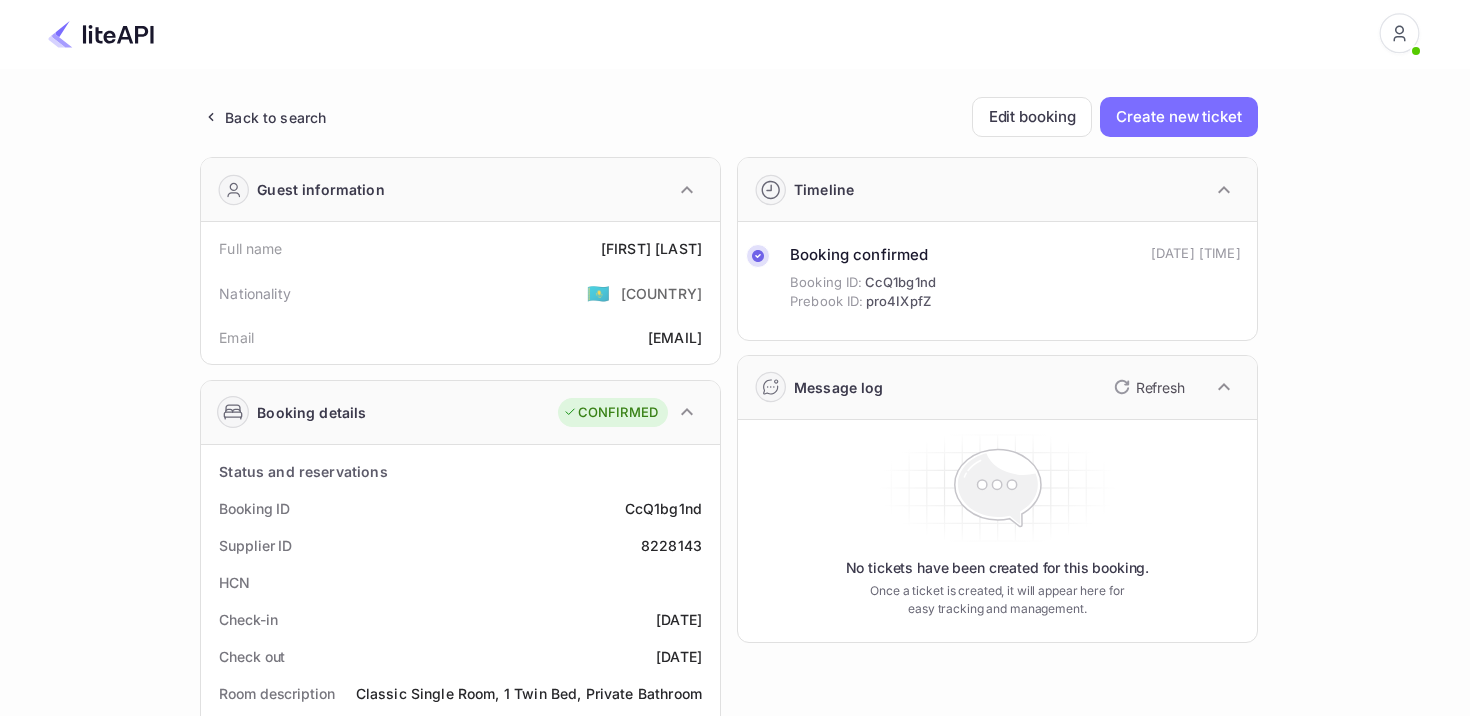 drag, startPoint x: 573, startPoint y: 243, endPoint x: 718, endPoint y: 247, distance: 145.05516 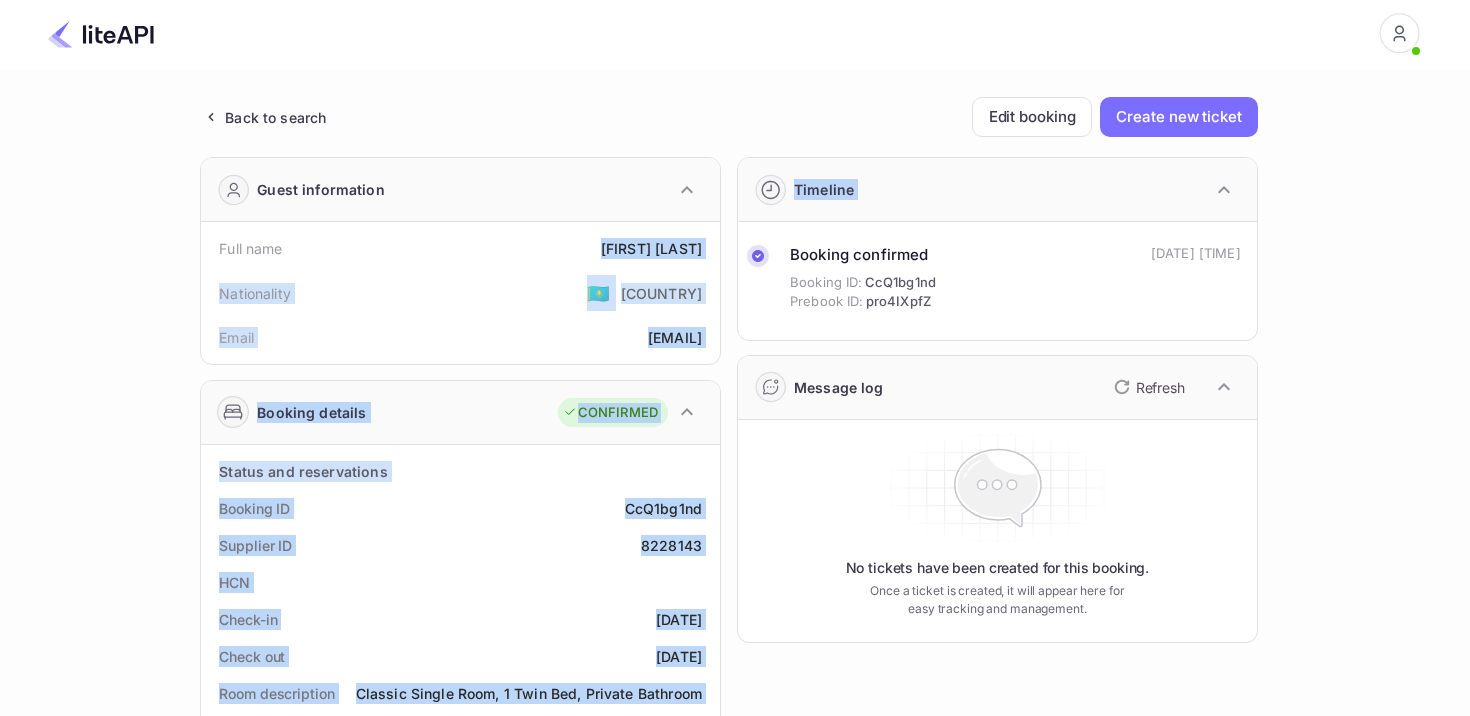 drag, startPoint x: 564, startPoint y: 244, endPoint x: 718, endPoint y: 244, distance: 154 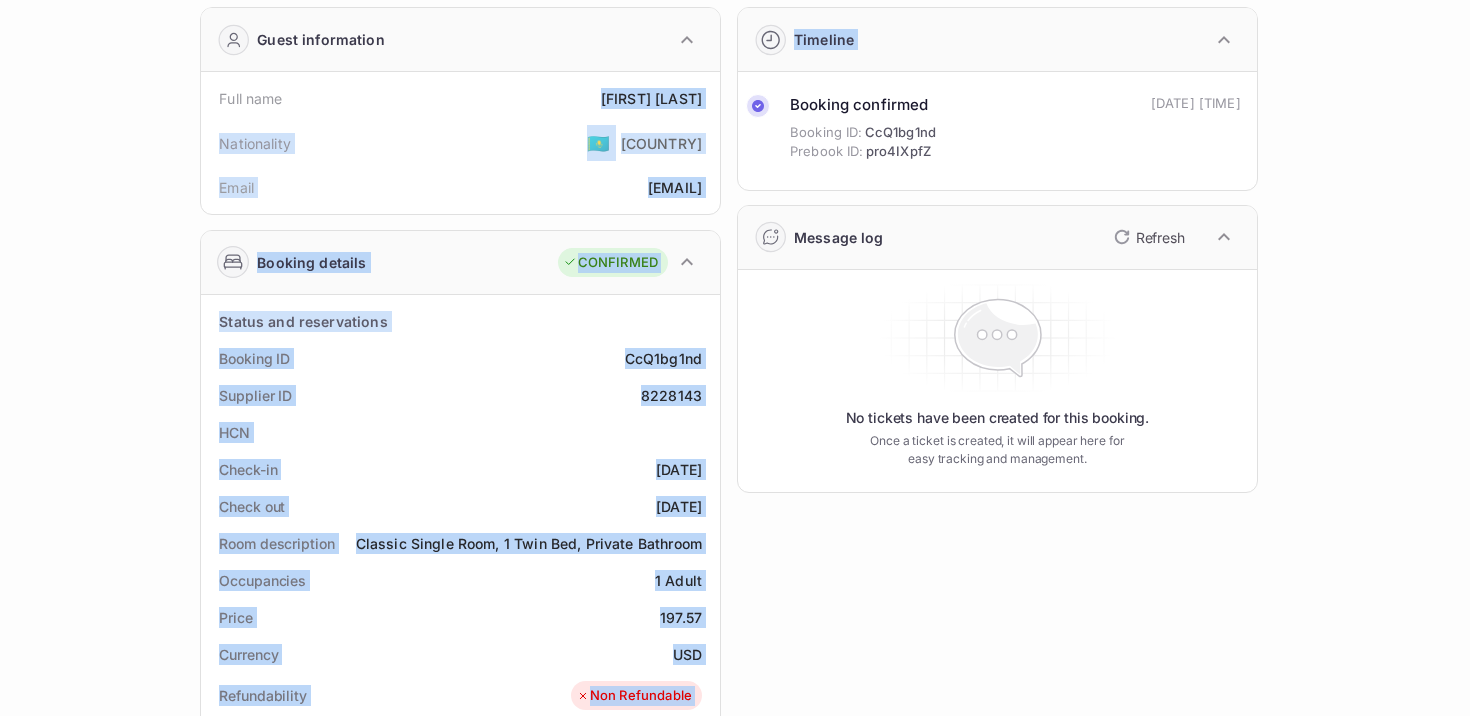 scroll, scrollTop: 367, scrollLeft: 0, axis: vertical 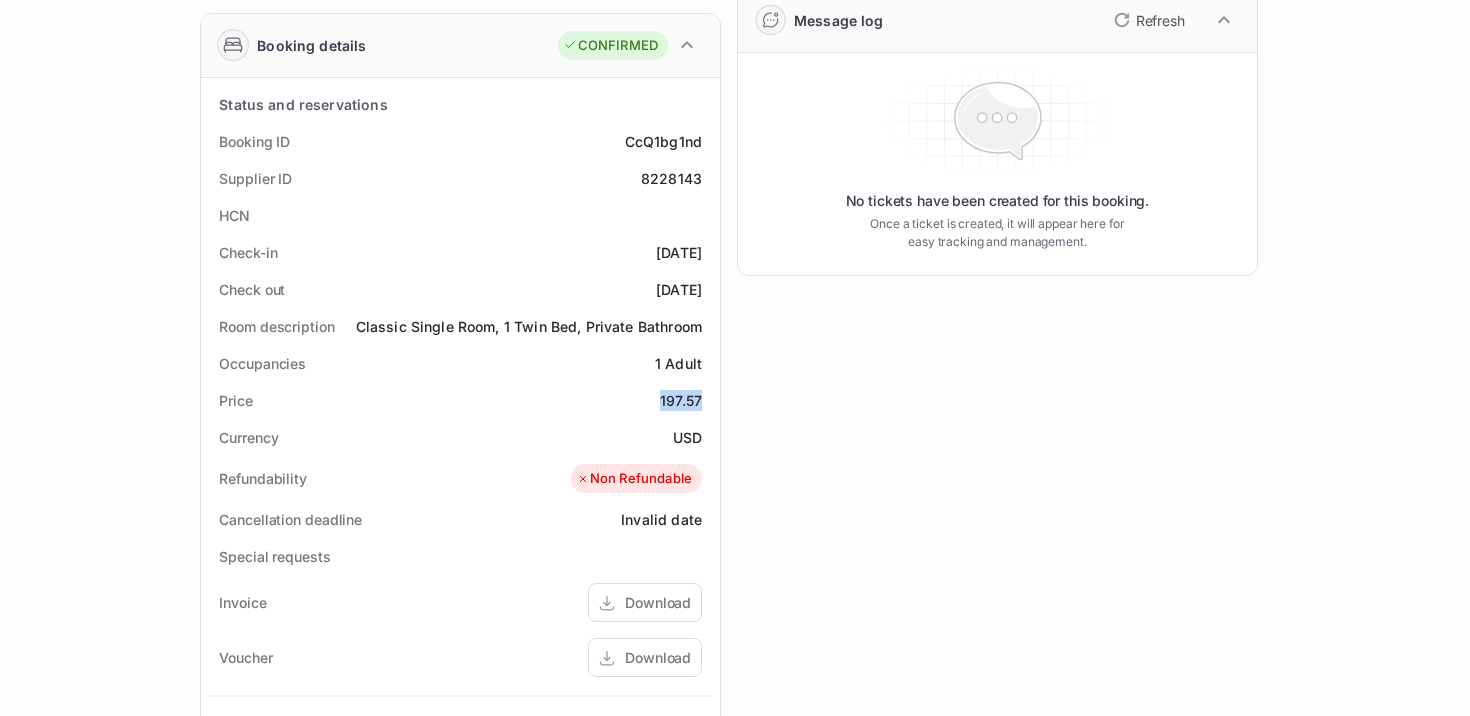 drag, startPoint x: 652, startPoint y: 402, endPoint x: 702, endPoint y: 401, distance: 50.01 